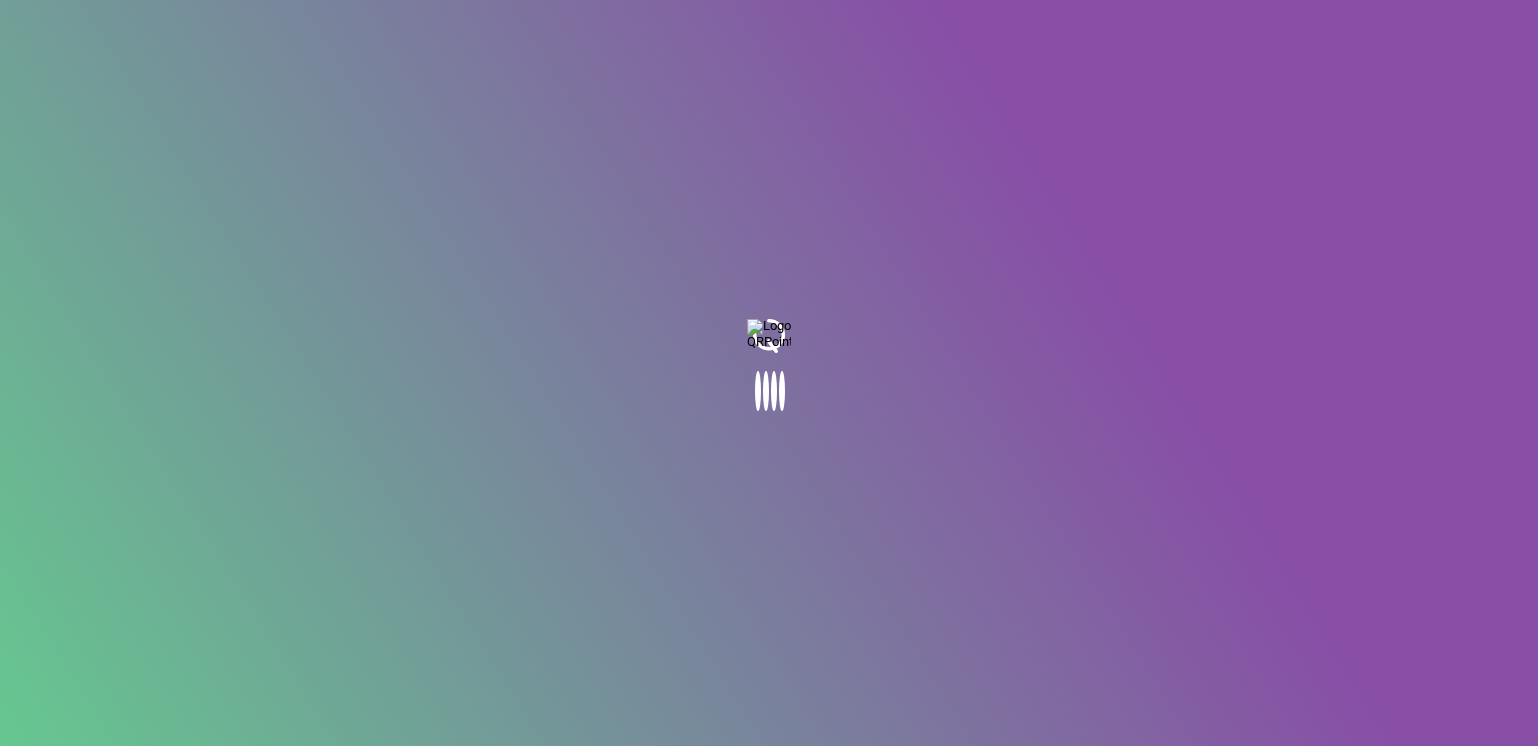 scroll, scrollTop: 0, scrollLeft: 0, axis: both 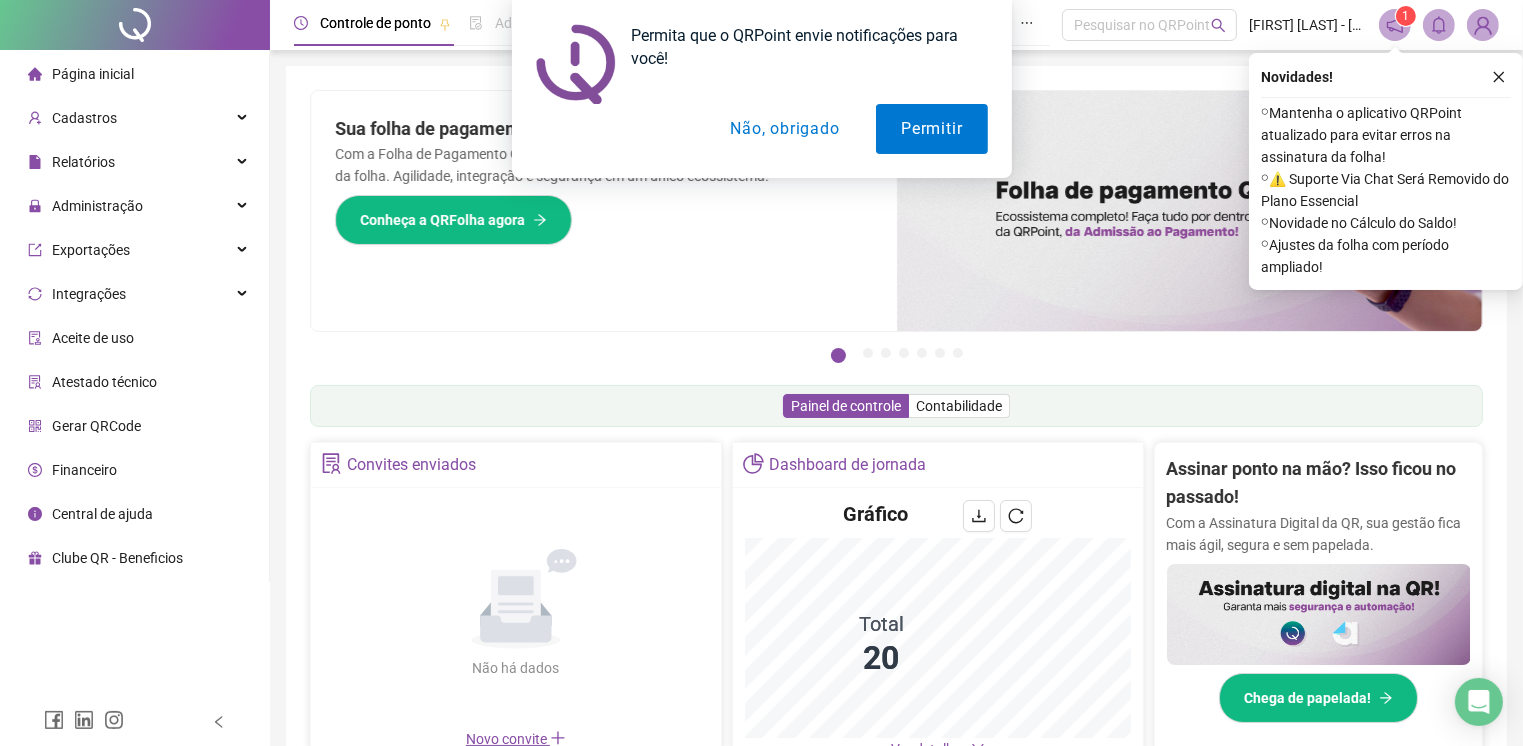click on "Sua folha de pagamento, mais simples do que nunca! Com a Folha de Pagamento QR, você faz tudo em um só lugar: da admissão à geração da folha. Agilidade, integração e segurança em um único ecossistema. Conheça a QRFolha agora" at bounding box center (604, 211) 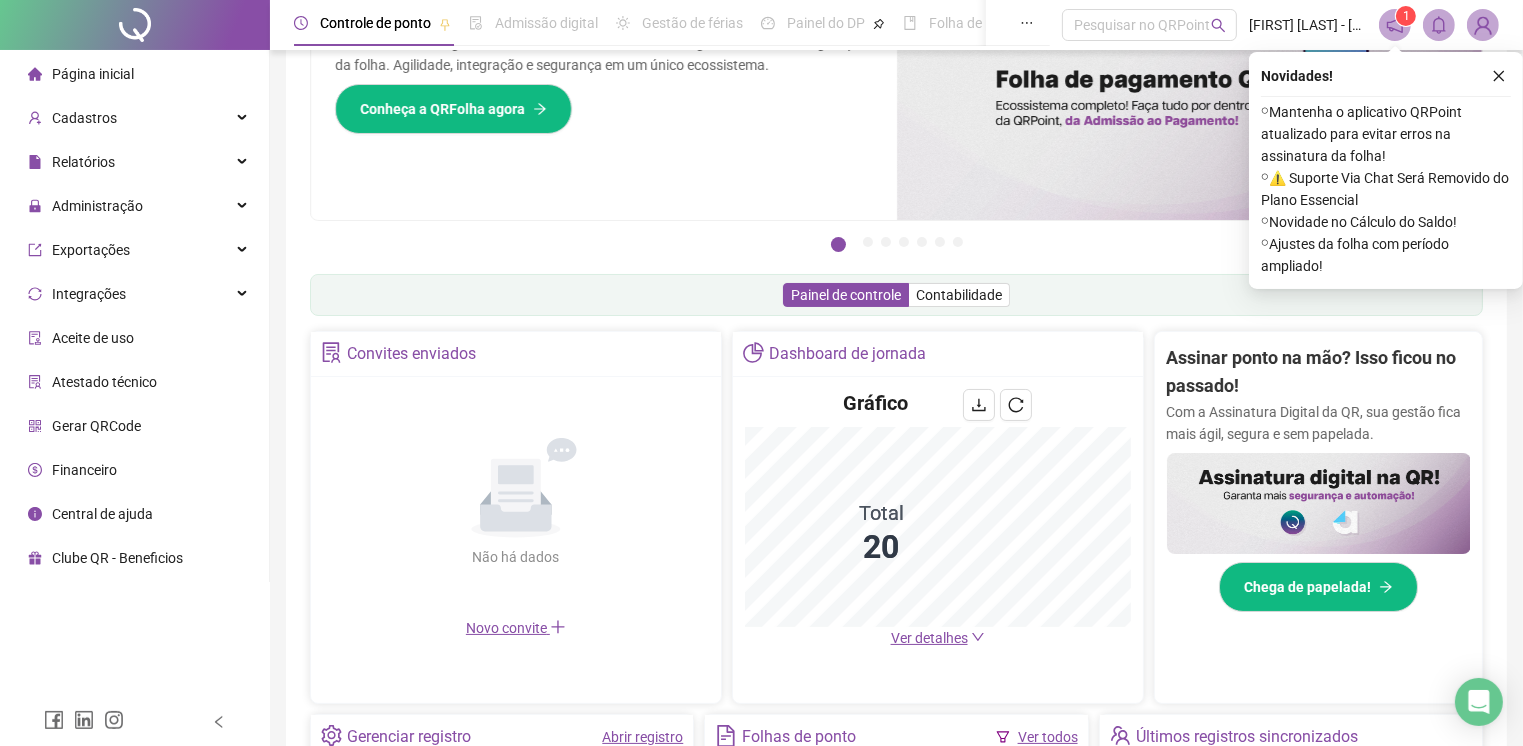 scroll, scrollTop: 113, scrollLeft: 0, axis: vertical 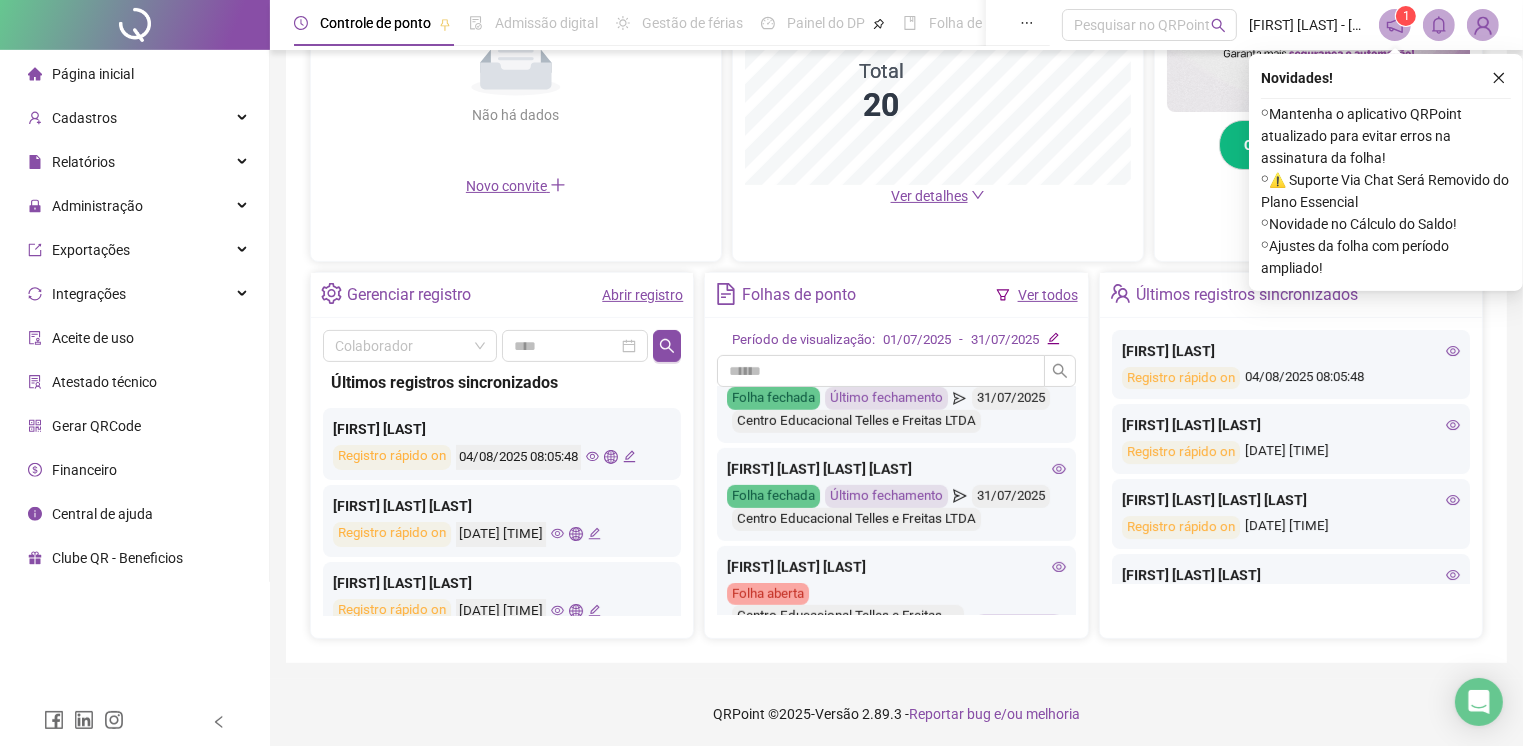click on "Atestado técnico" at bounding box center [104, 382] 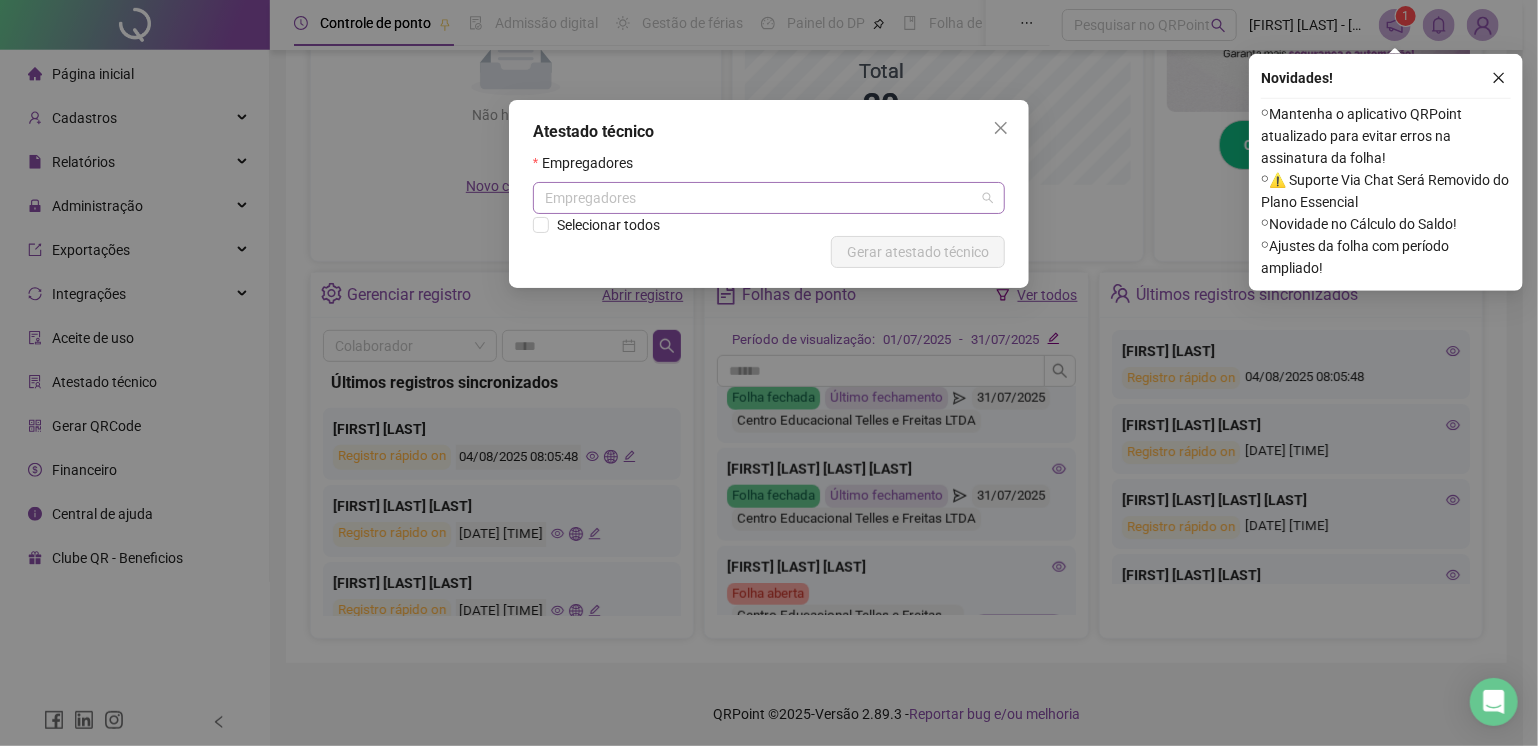 click on "Empregadores" at bounding box center (769, 198) 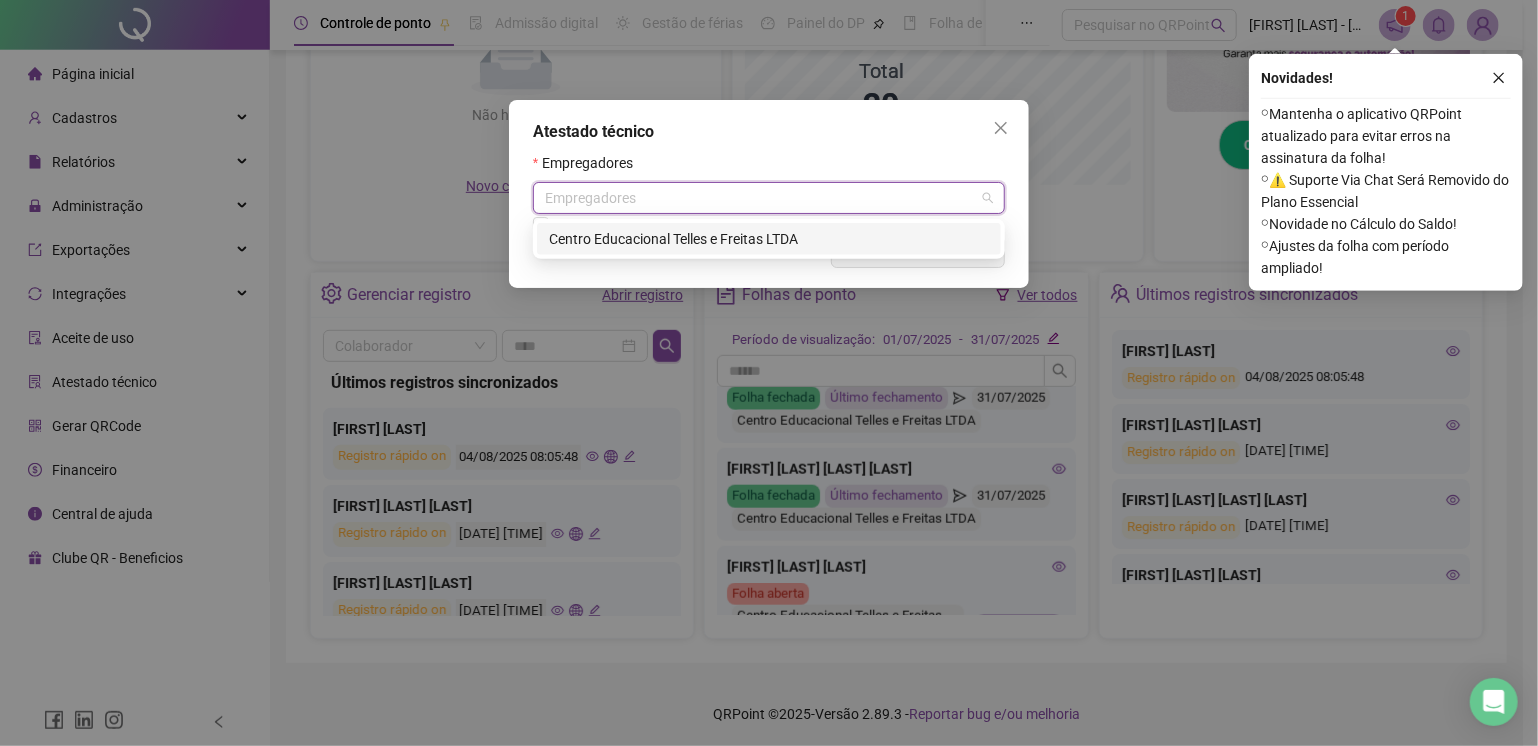 click on "Centro Educacional Telles e Freitas LTDA" at bounding box center (769, 239) 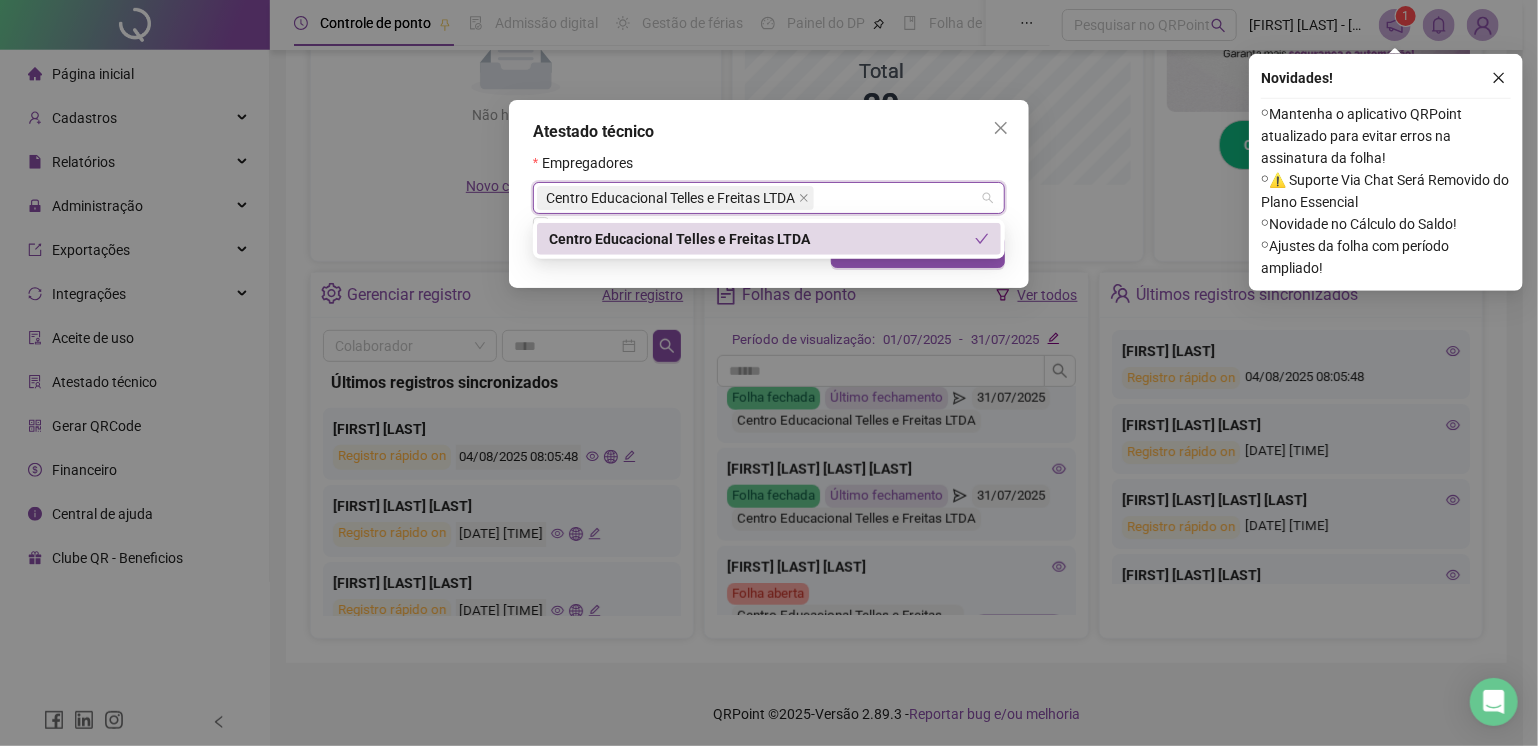 click on "Centro Educacional Telles e Freitas LTDA" at bounding box center (762, 239) 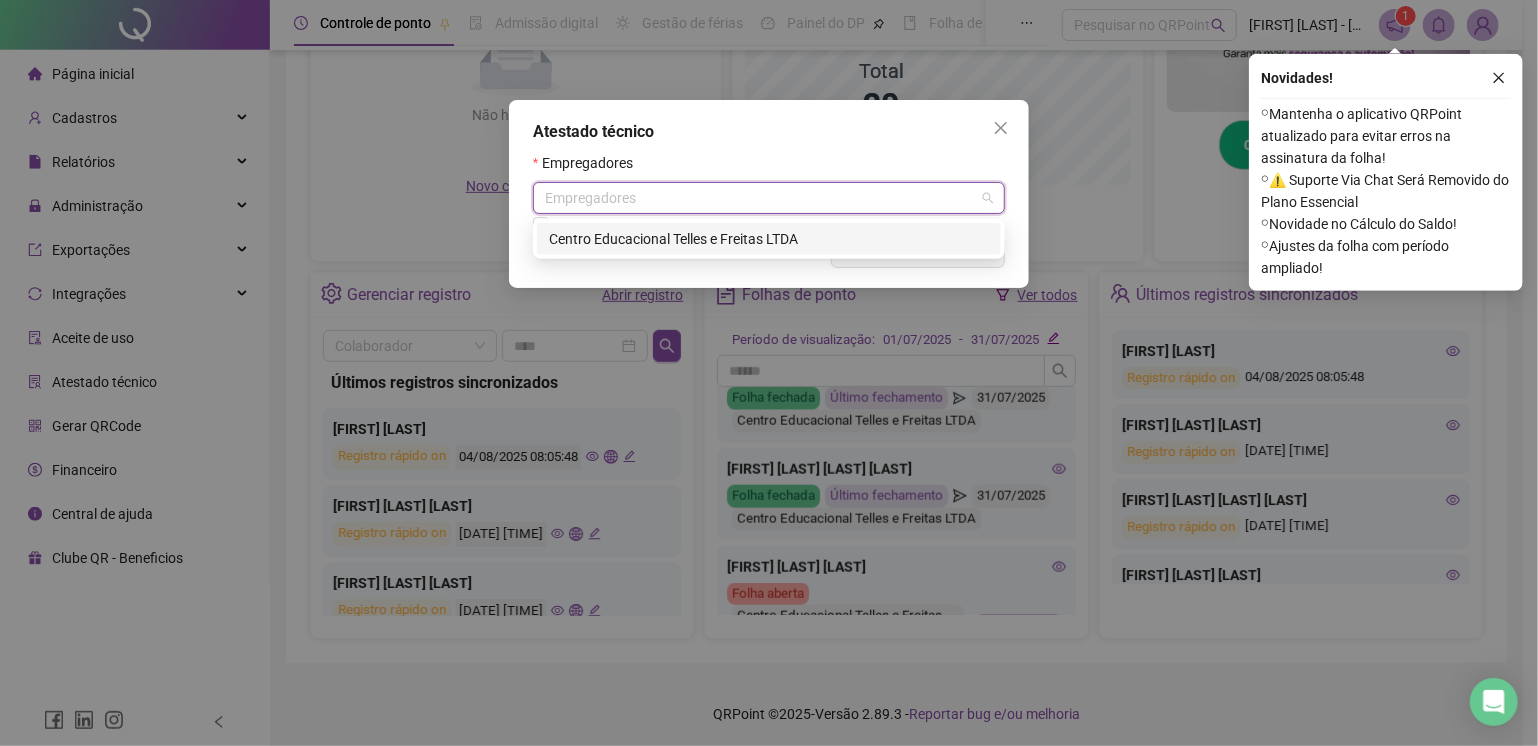 click on "Centro Educacional Telles e Freitas LTDA" at bounding box center (769, 239) 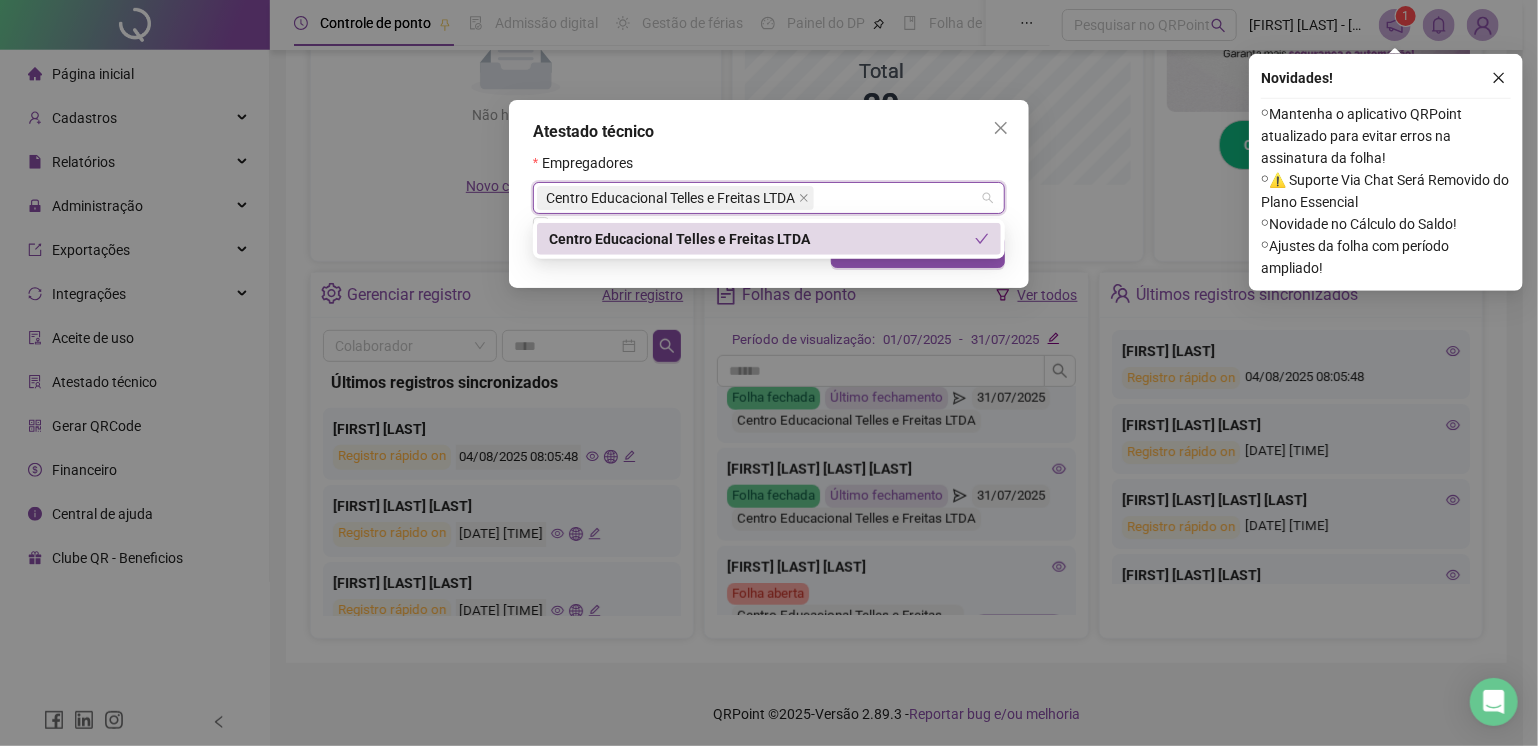click 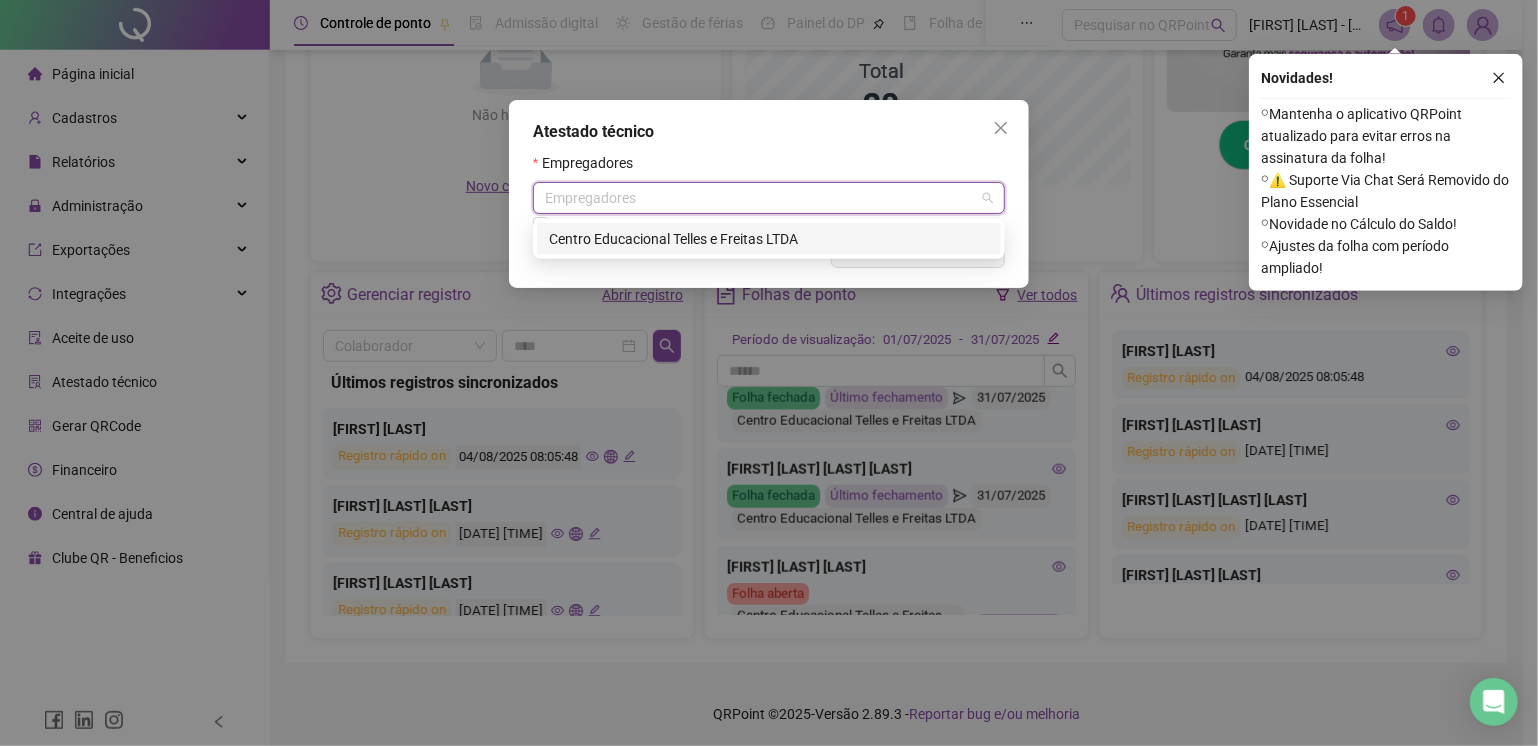 click on "Centro Educacional Telles e Freitas LTDA" at bounding box center [769, 239] 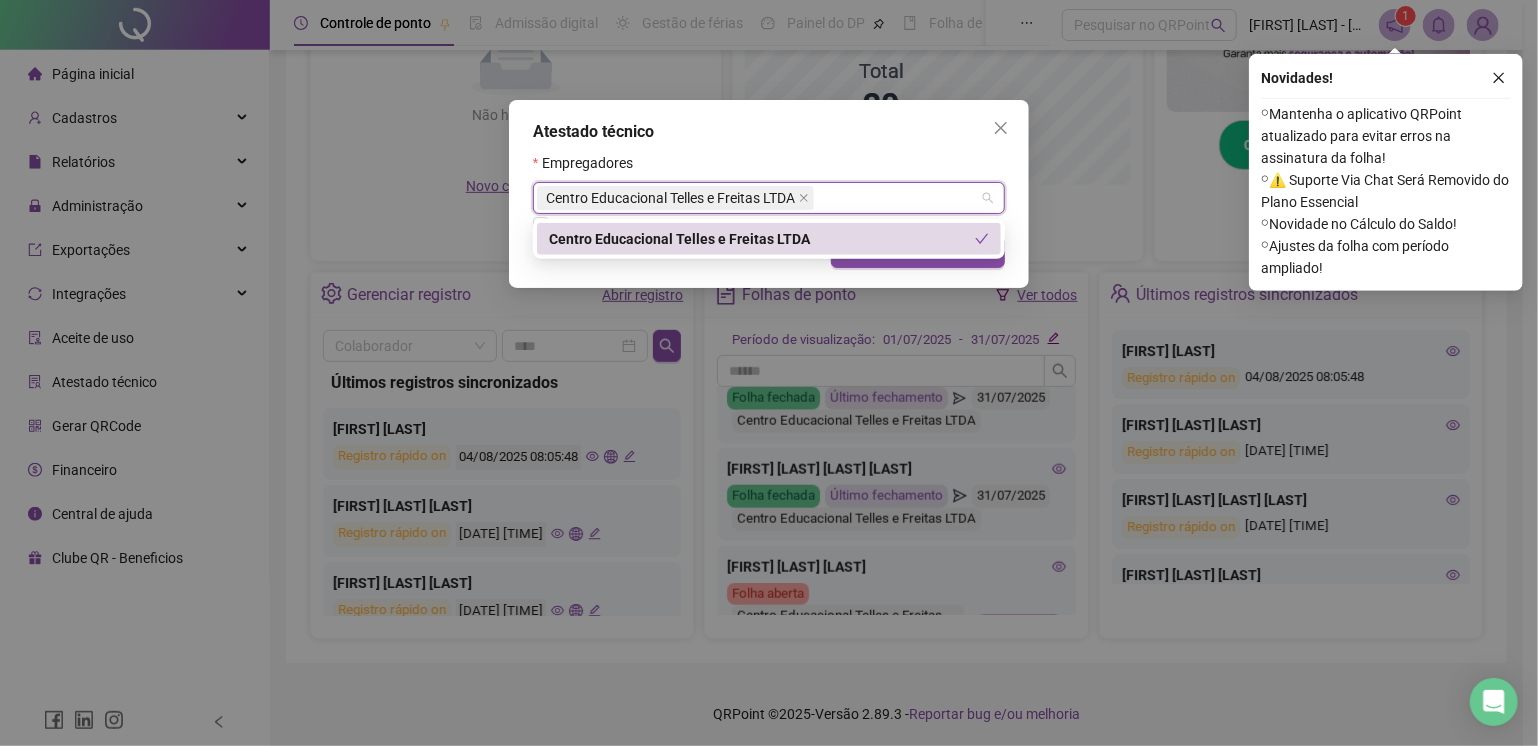 click on "Centro Educacional Telles e Freitas LTDA" at bounding box center (762, 239) 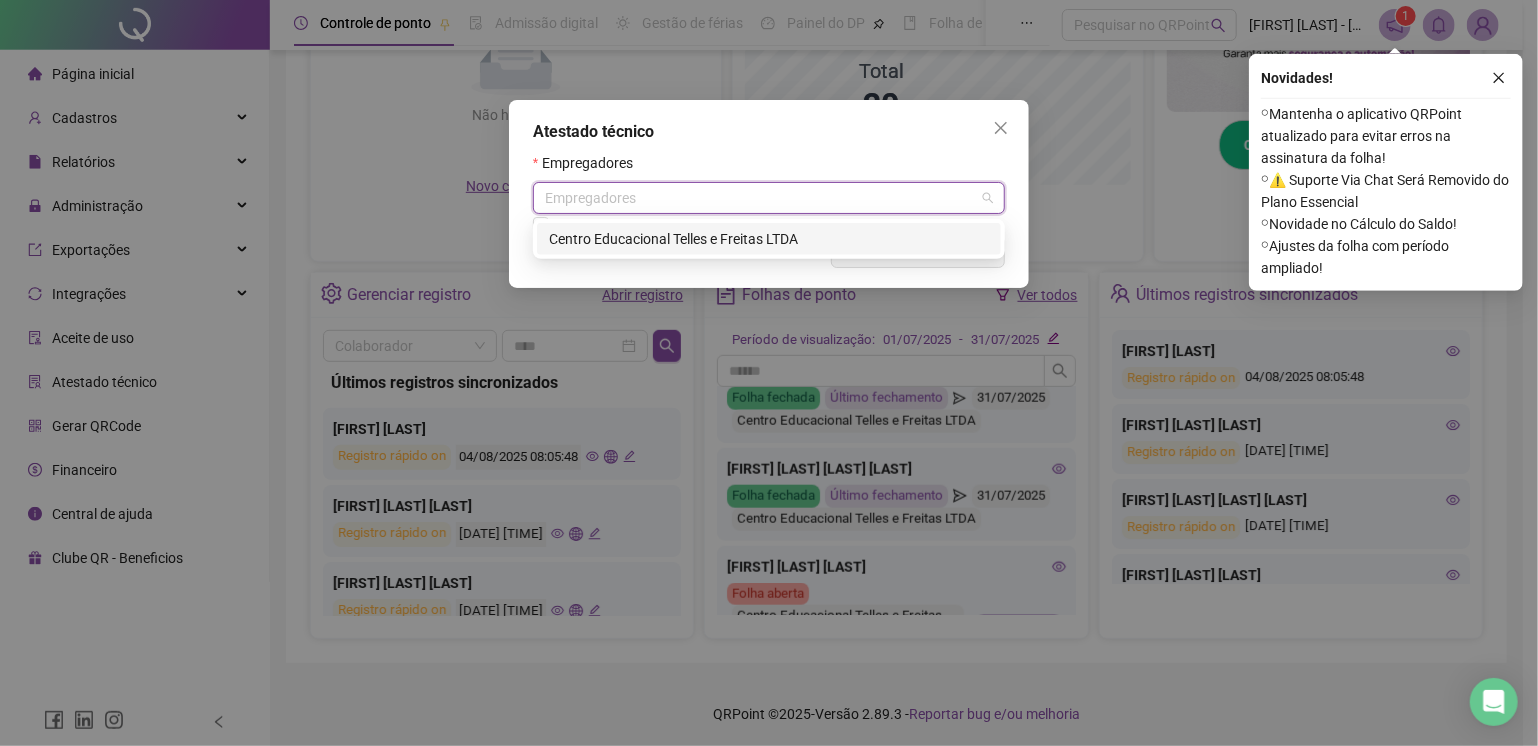 click on "Centro Educacional Telles e Freitas LTDA" at bounding box center [769, 239] 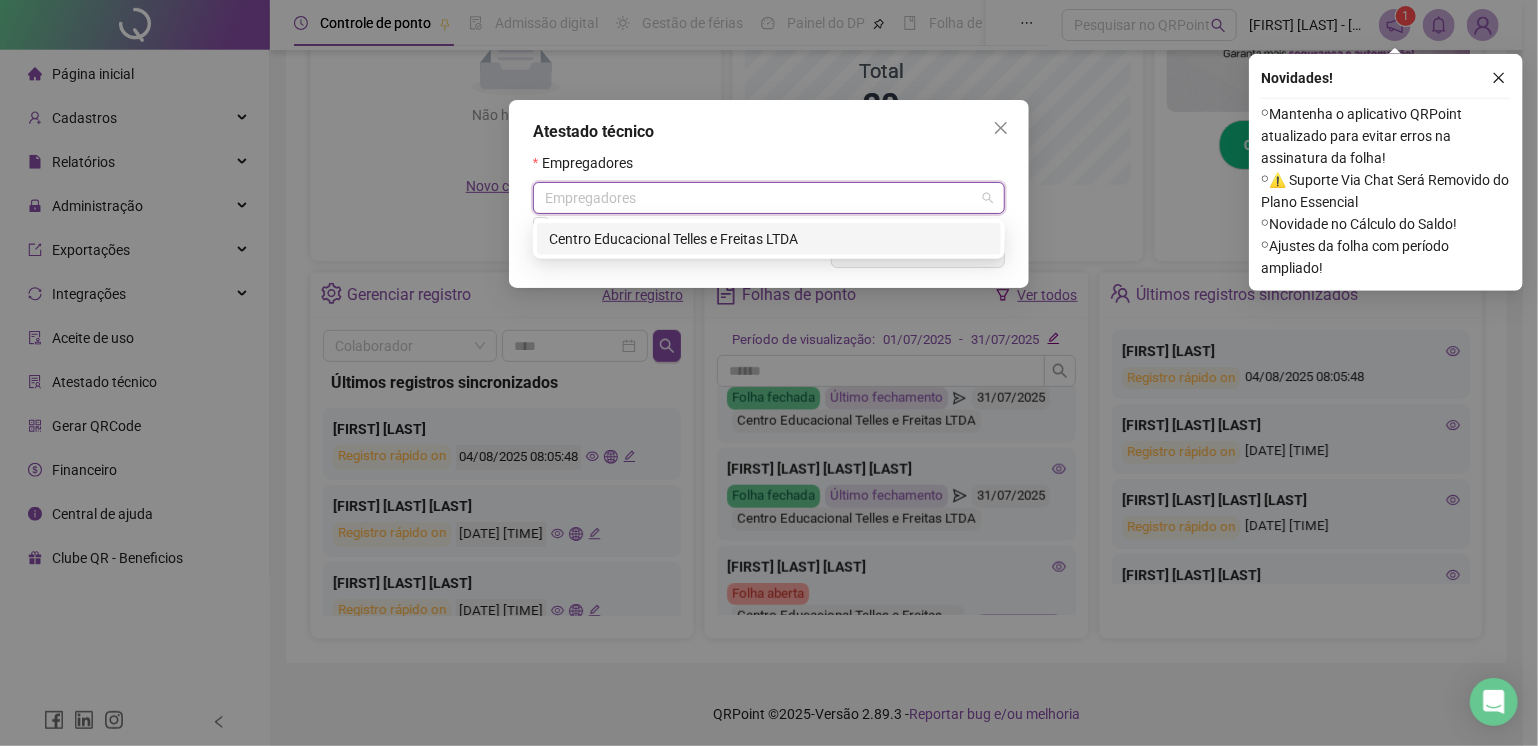 click on "Centro Educacional Telles e Freitas LTDA" at bounding box center (769, 239) 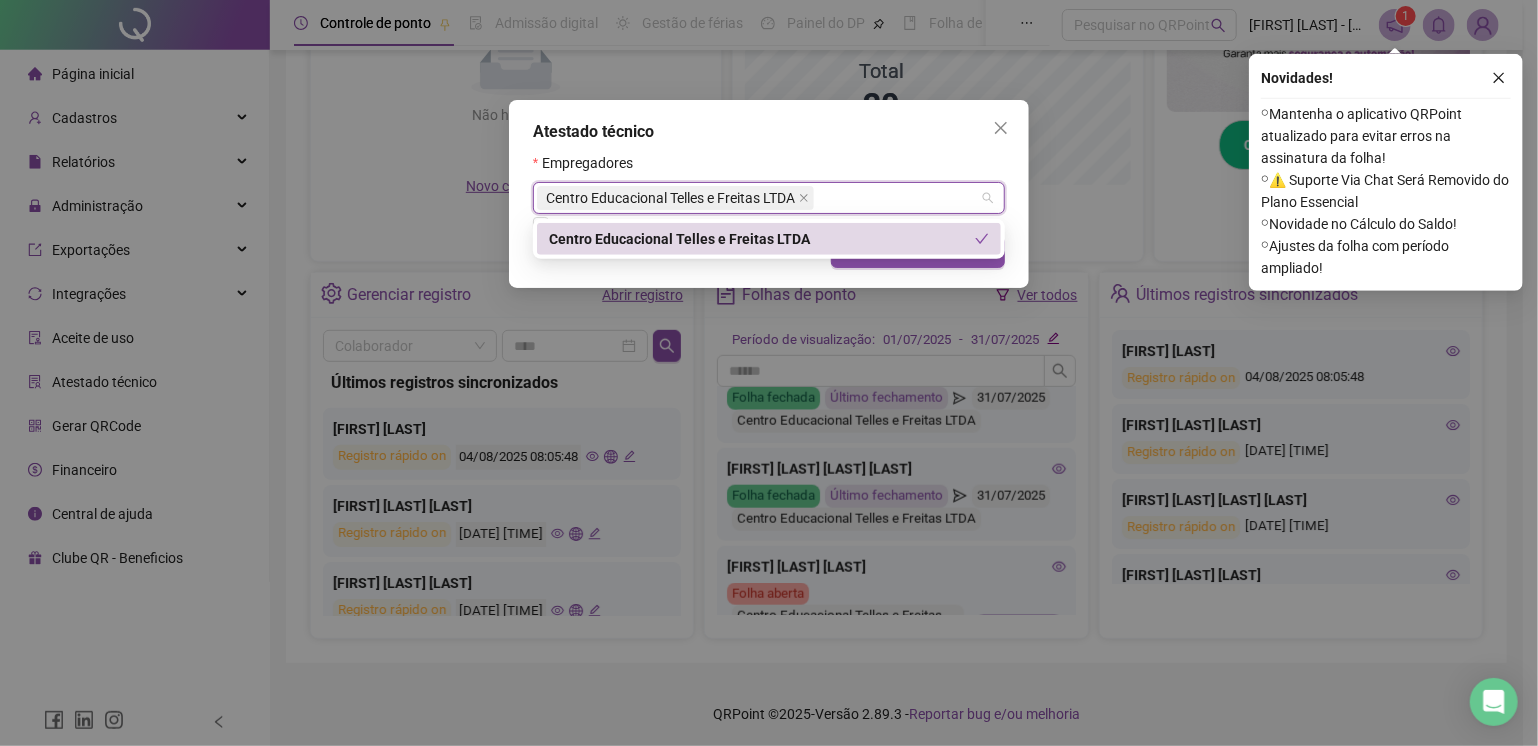 click 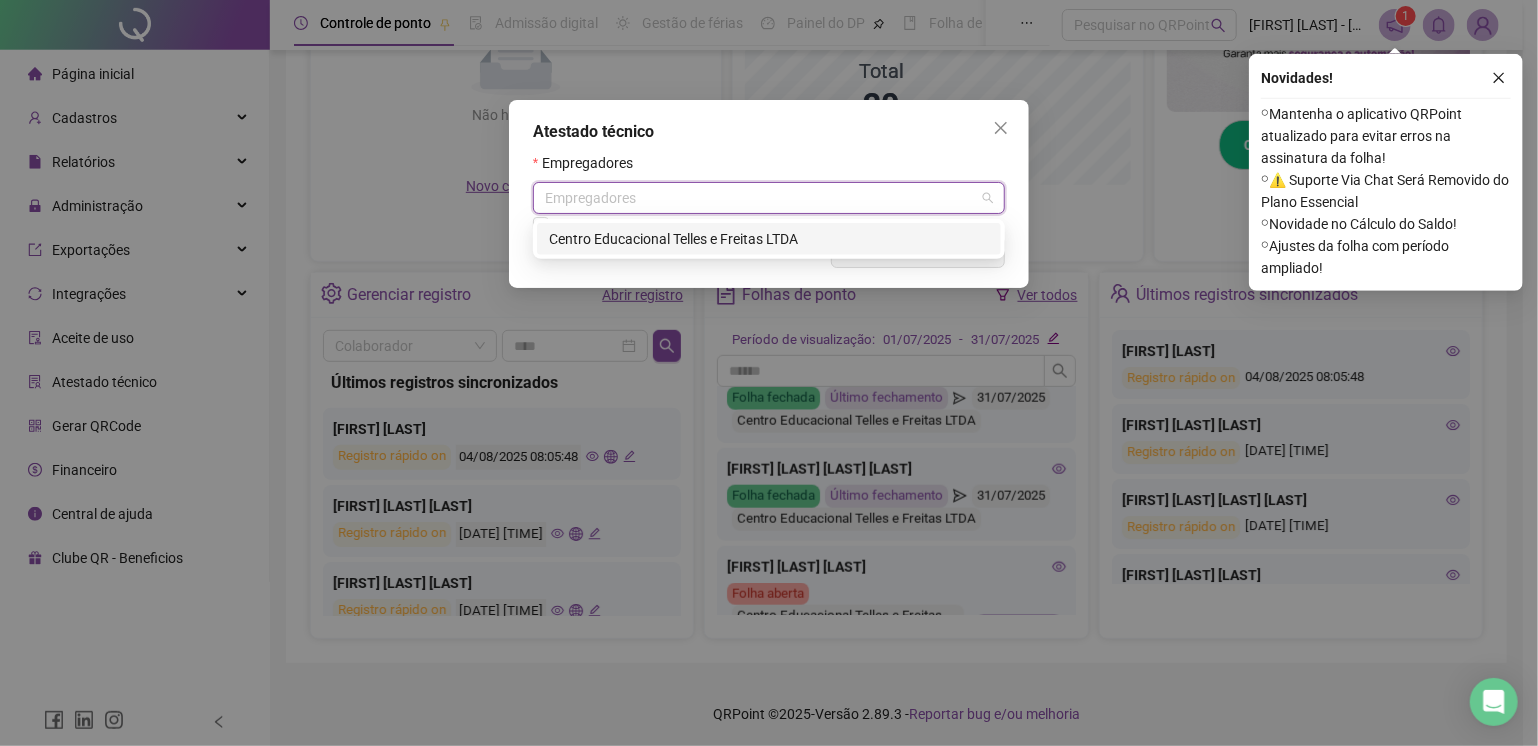 click on "Centro Educacional Telles e Freitas LTDA" at bounding box center [769, 239] 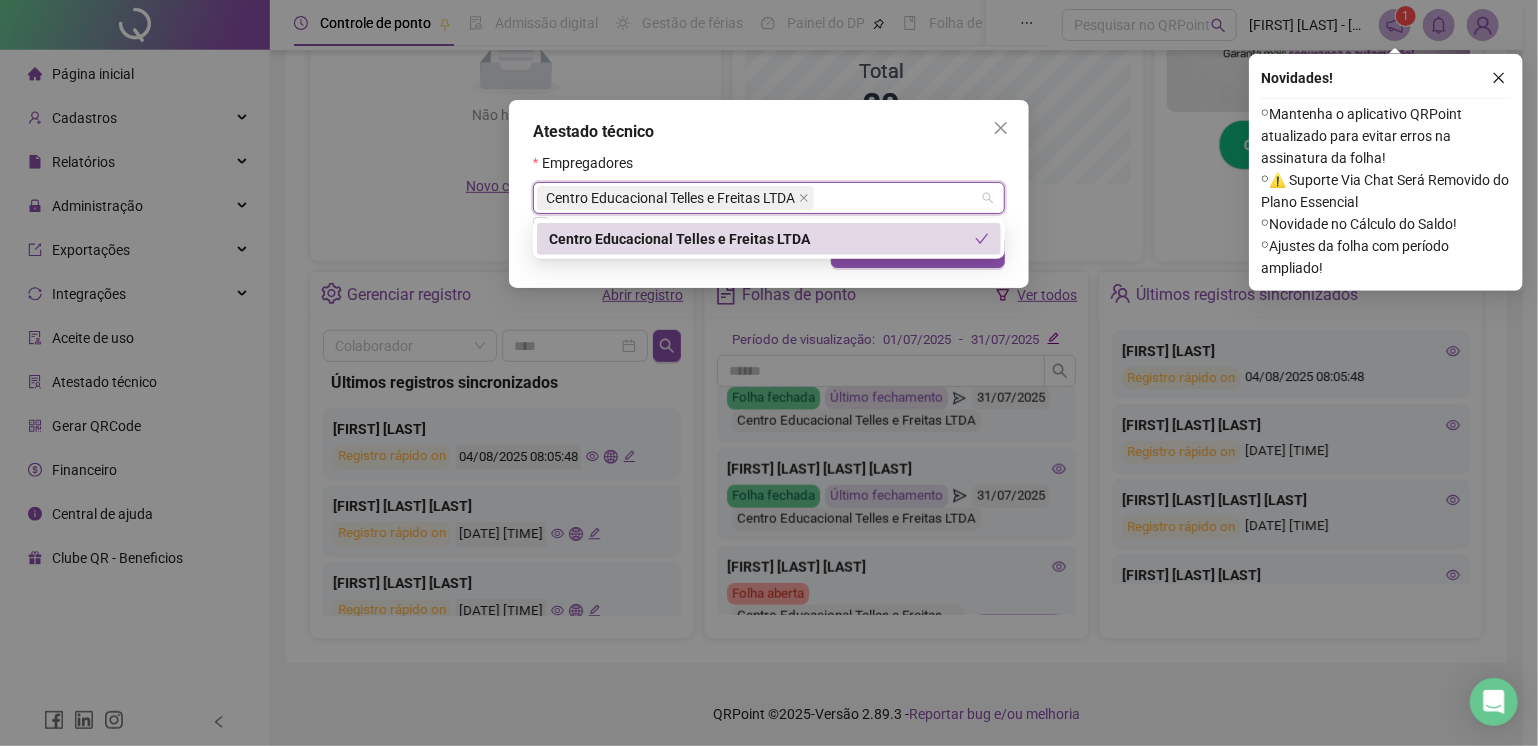 click on "Centro Educacional Telles e Freitas LTDA" at bounding box center [762, 239] 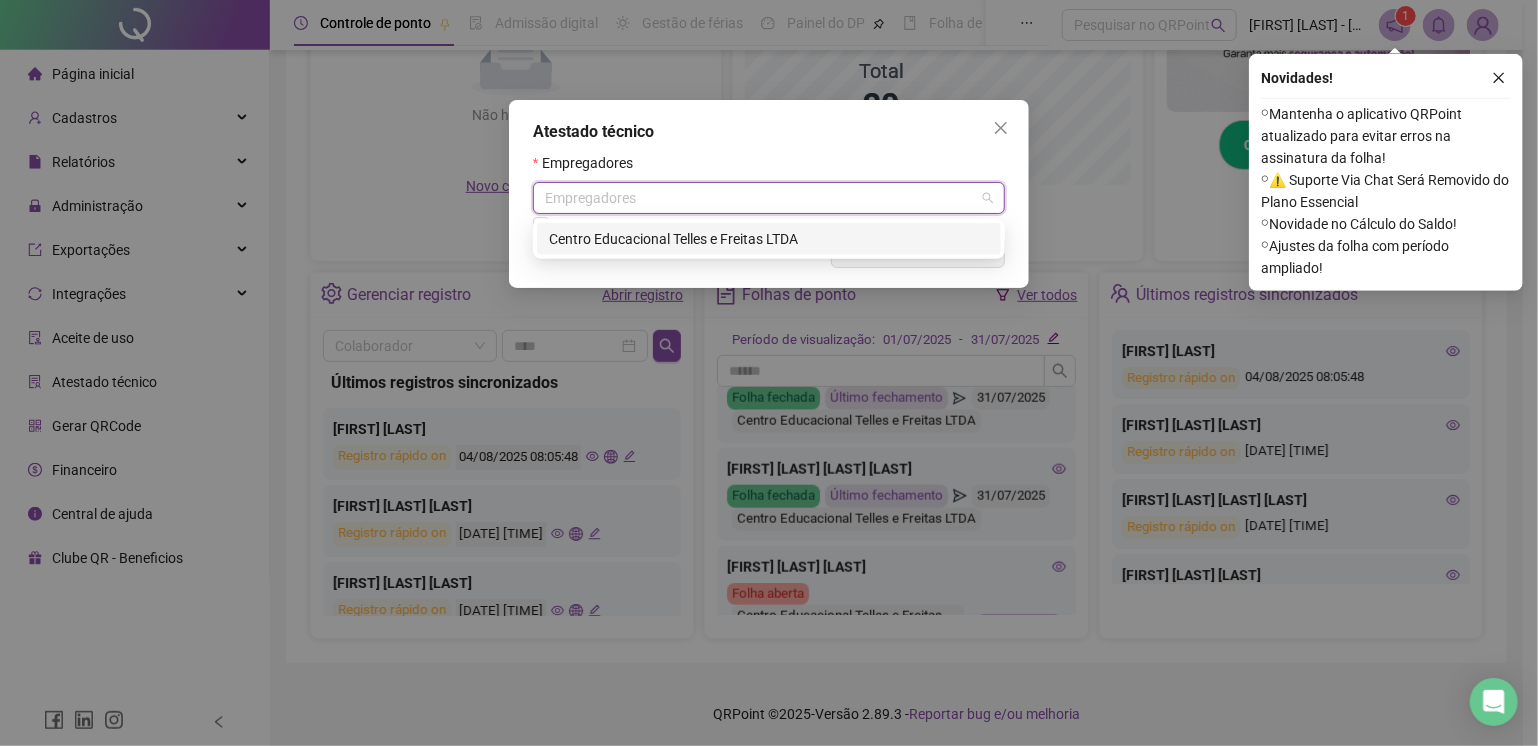click on "Centro Educacional Telles e Freitas LTDA" at bounding box center [769, 239] 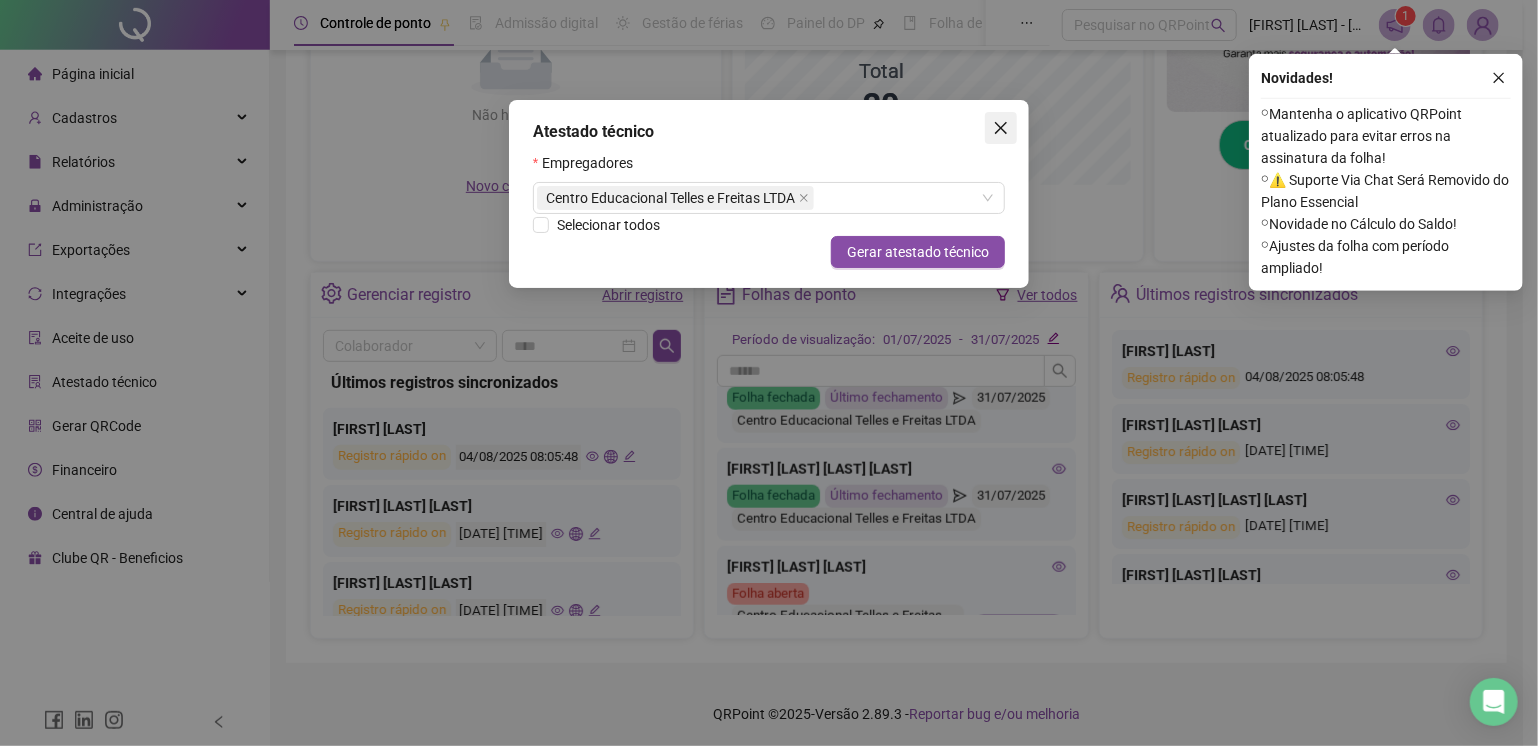 click 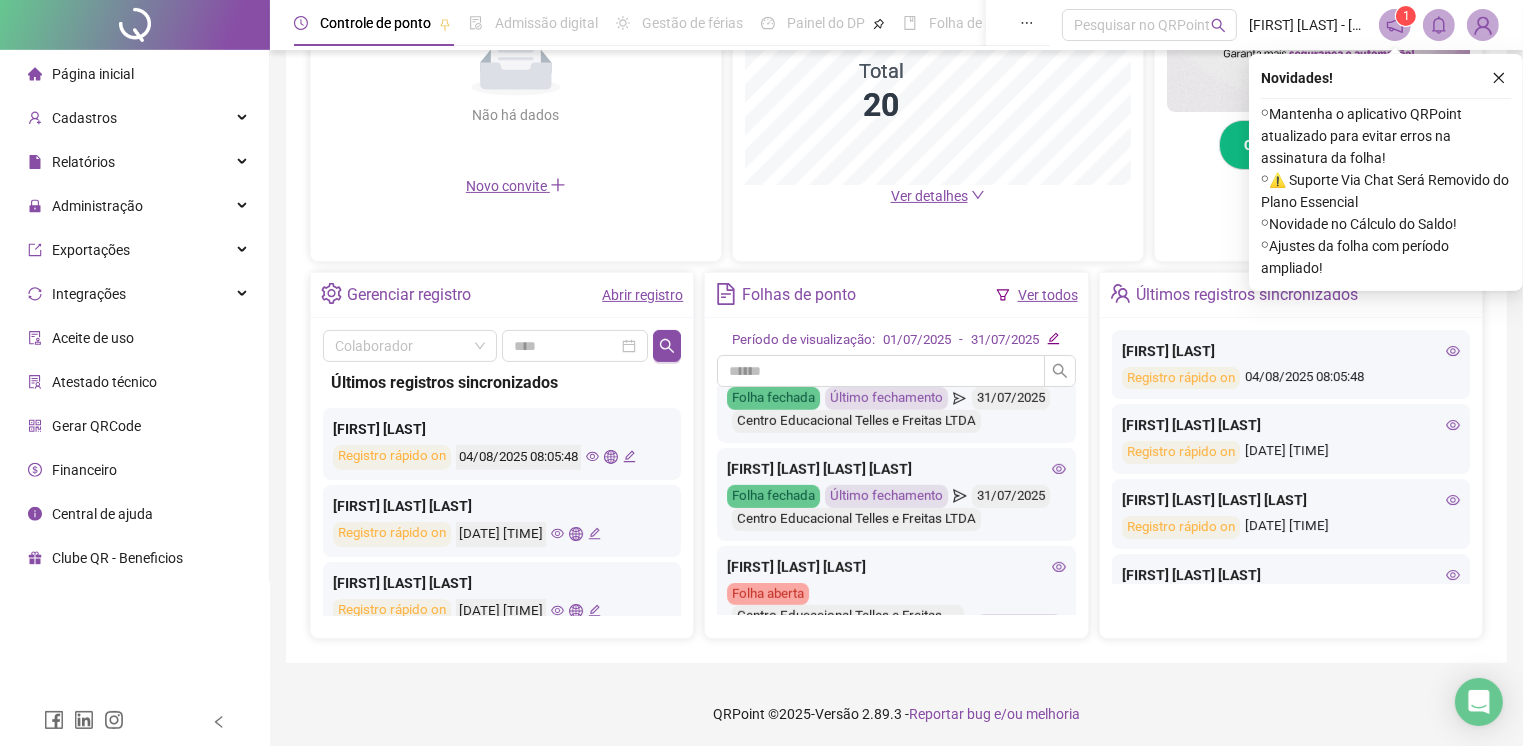 click on "Atestado técnico" at bounding box center (104, 382) 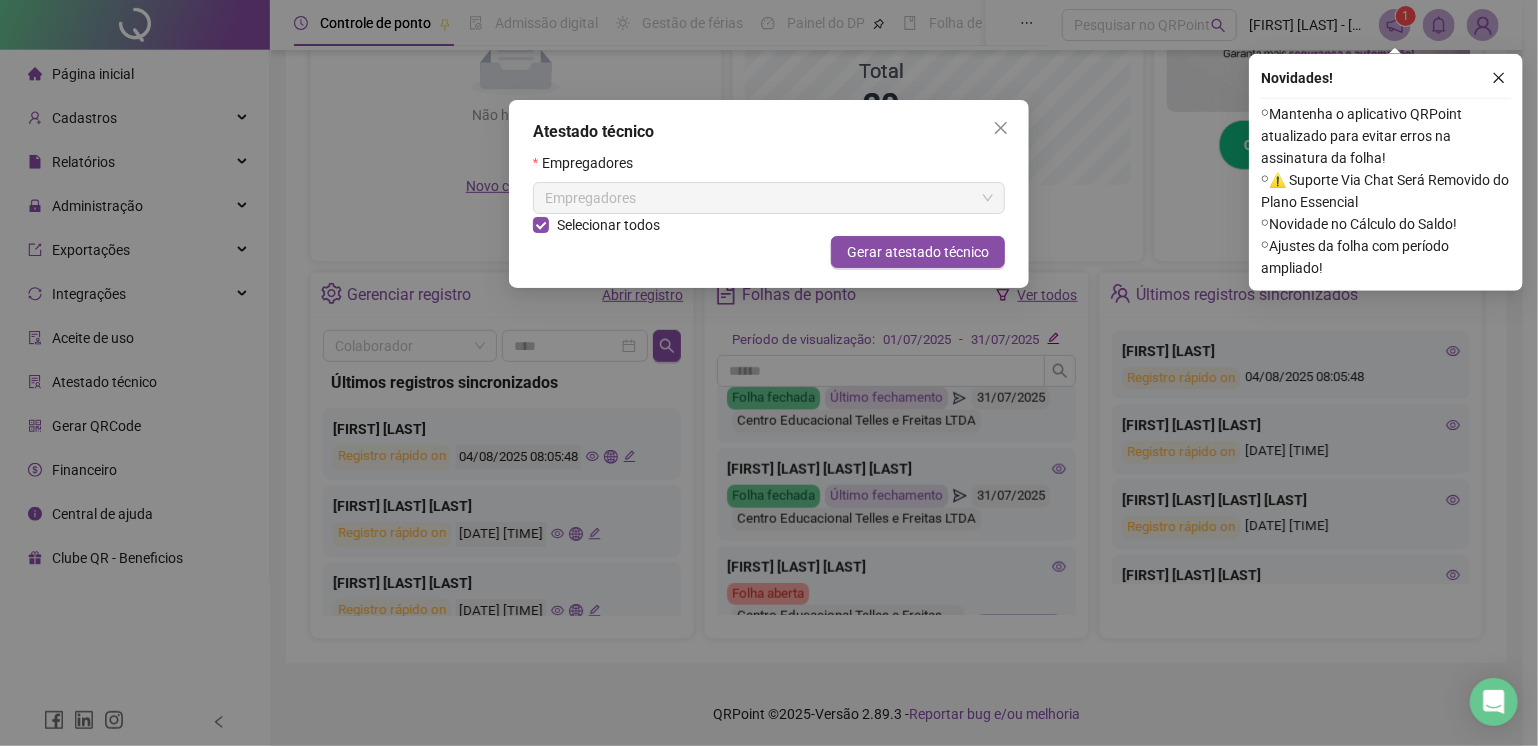 click on "Empregadores" at bounding box center (769, 198) 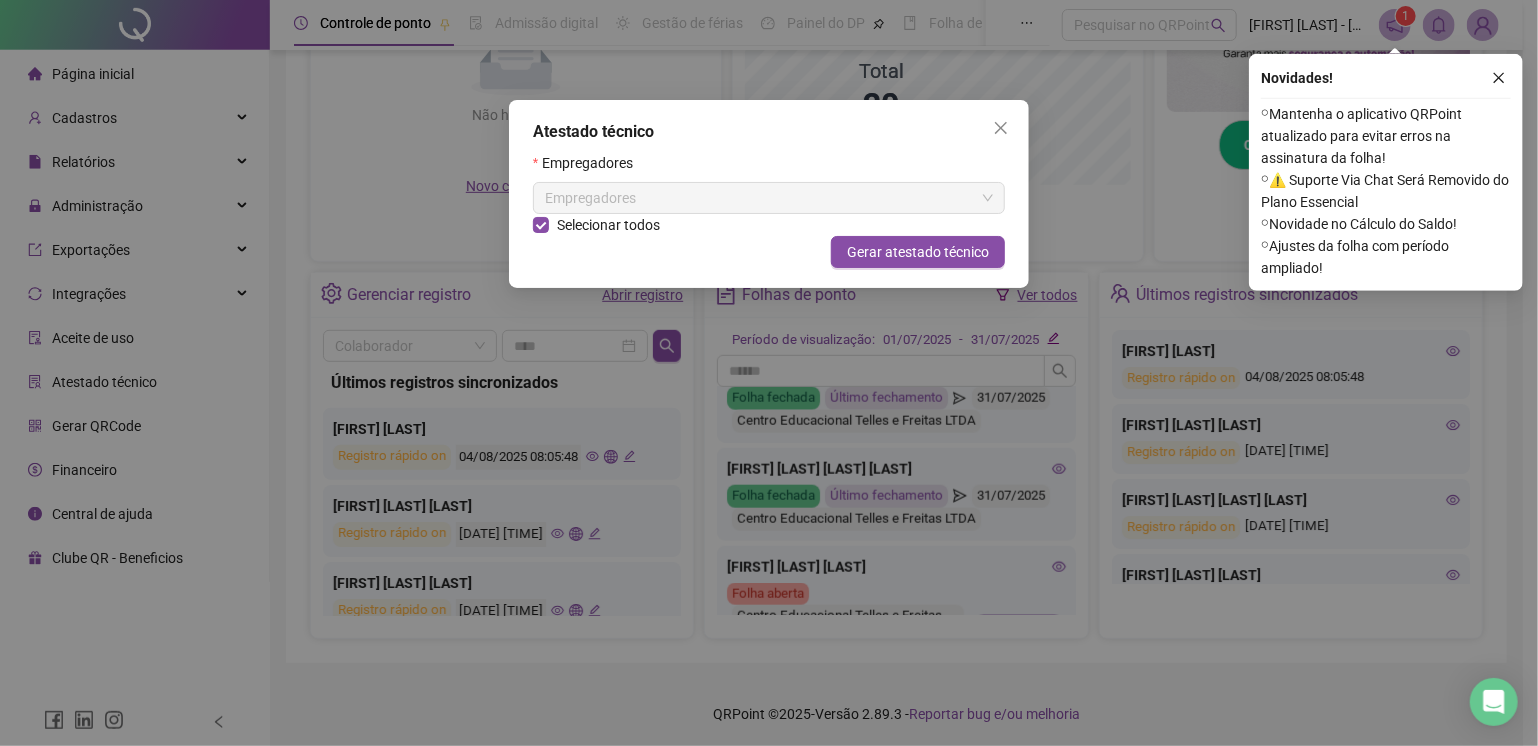 click on "Empregadores" at bounding box center (769, 198) 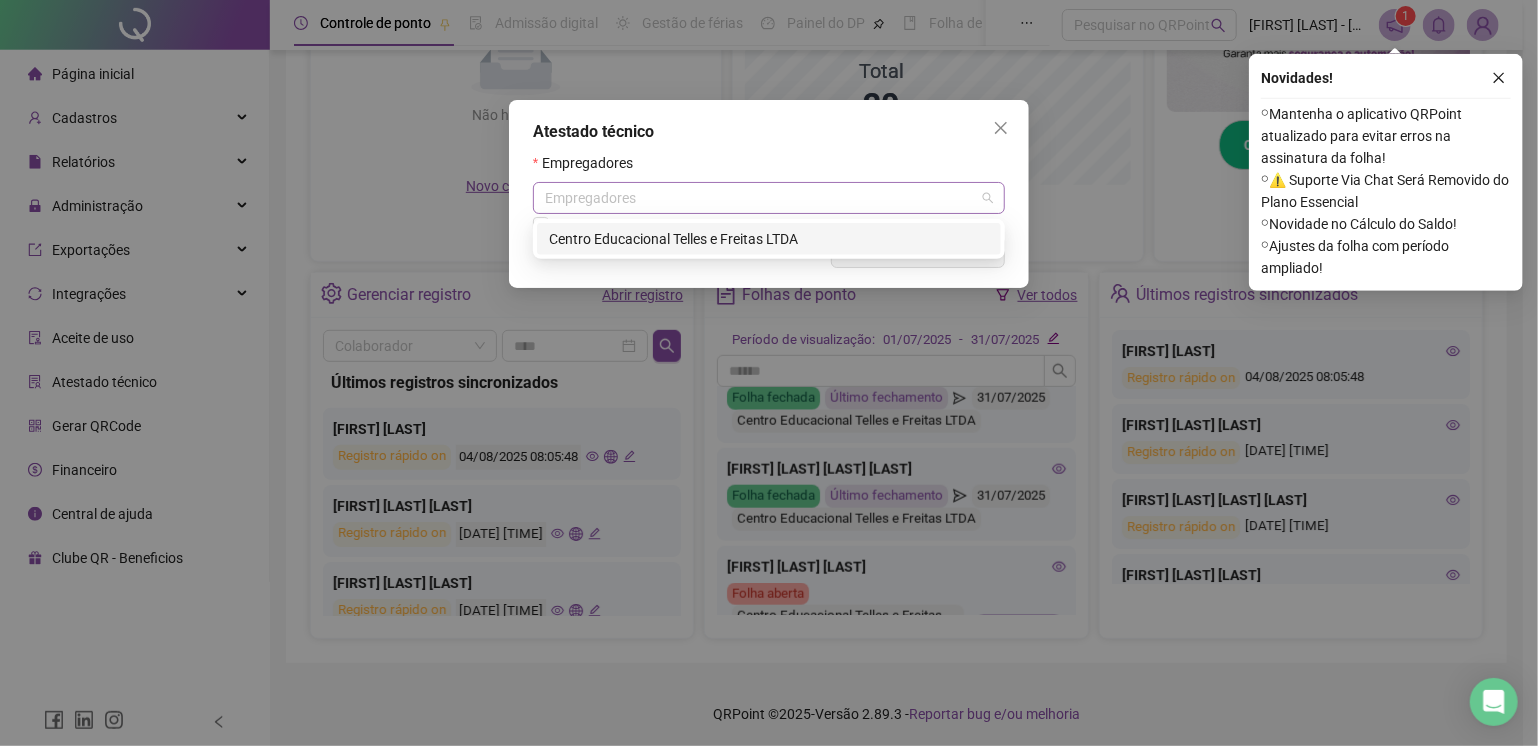 click on "Empregadores" at bounding box center [769, 198] 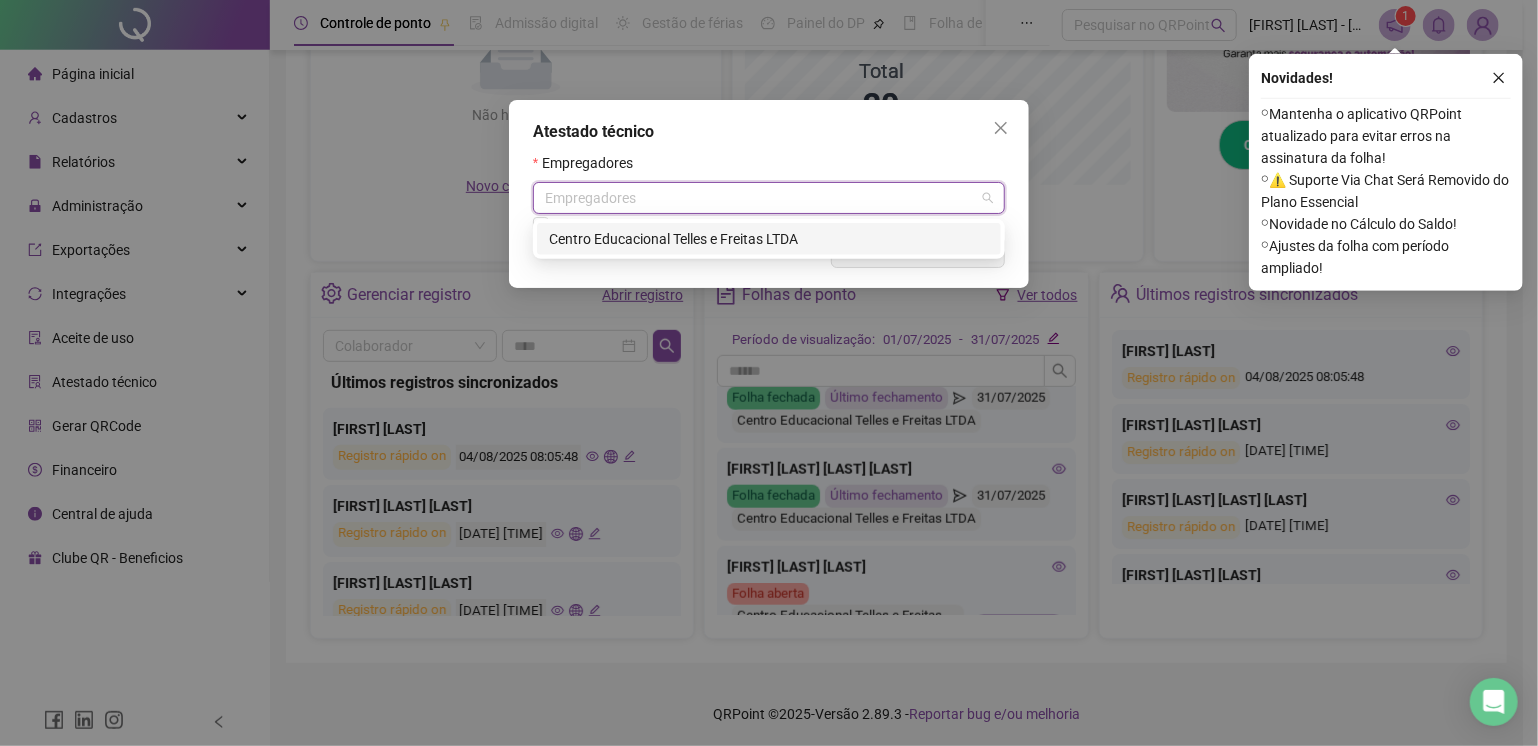 click on "Centro Educacional Telles e Freitas LTDA" at bounding box center (769, 239) 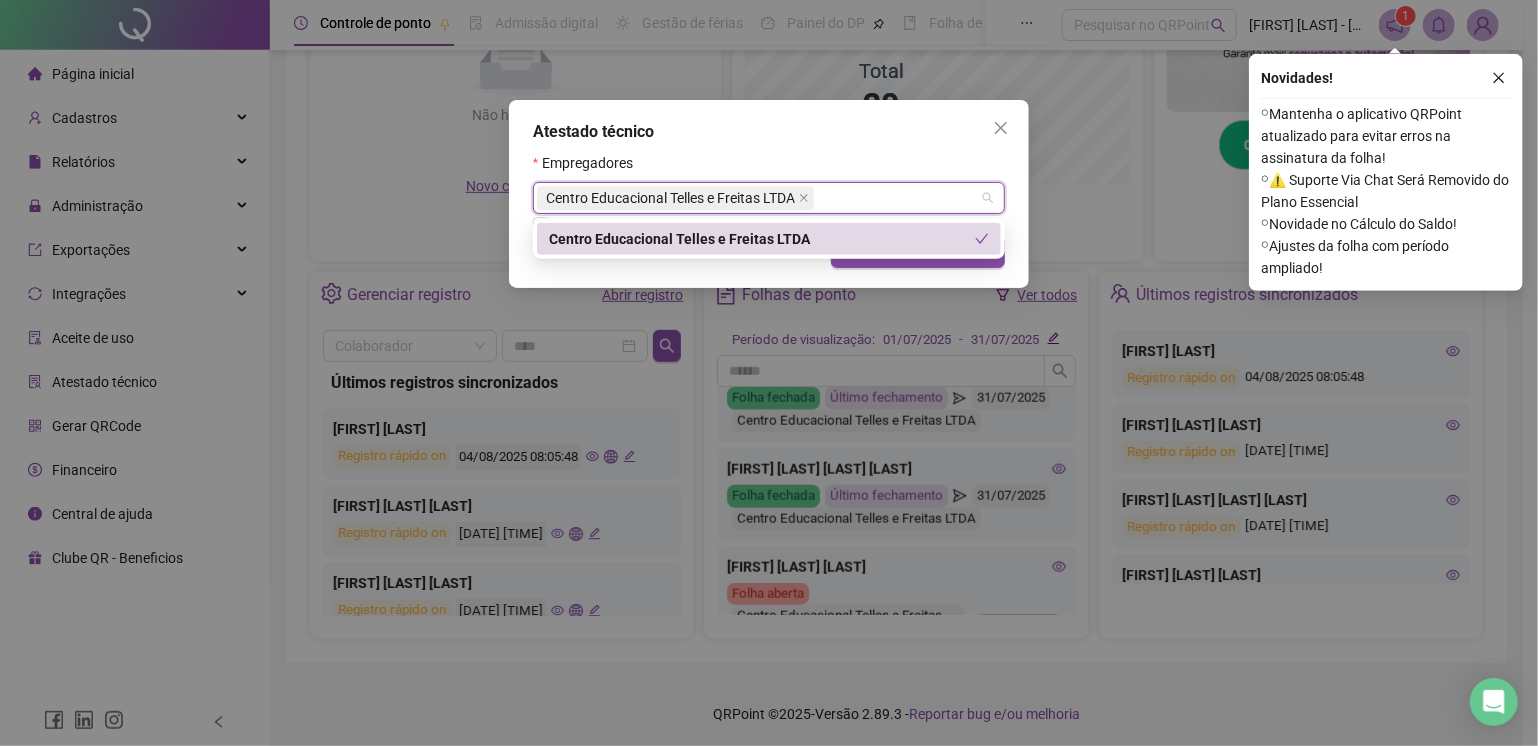 click 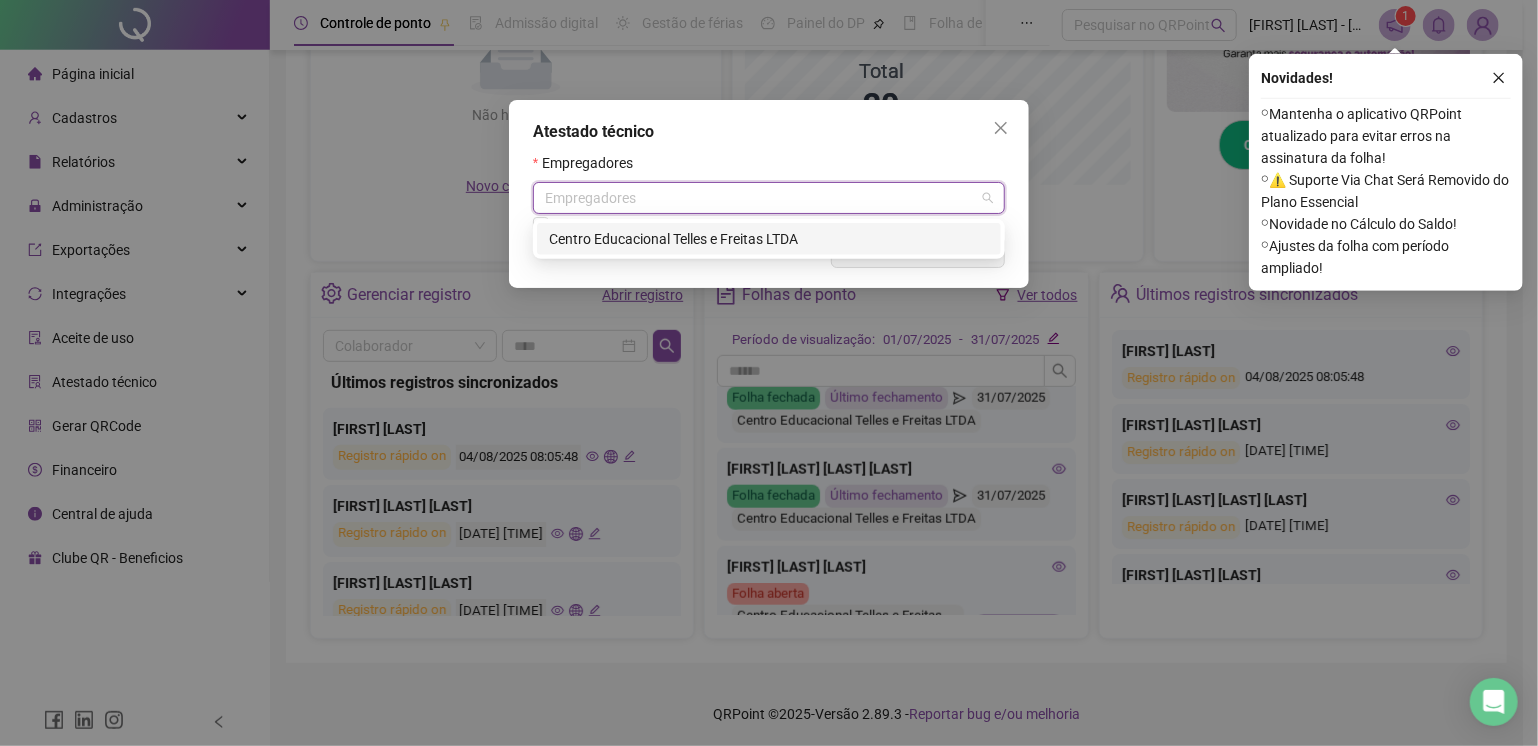 click on "Centro Educacional Telles e Freitas LTDA" at bounding box center (769, 239) 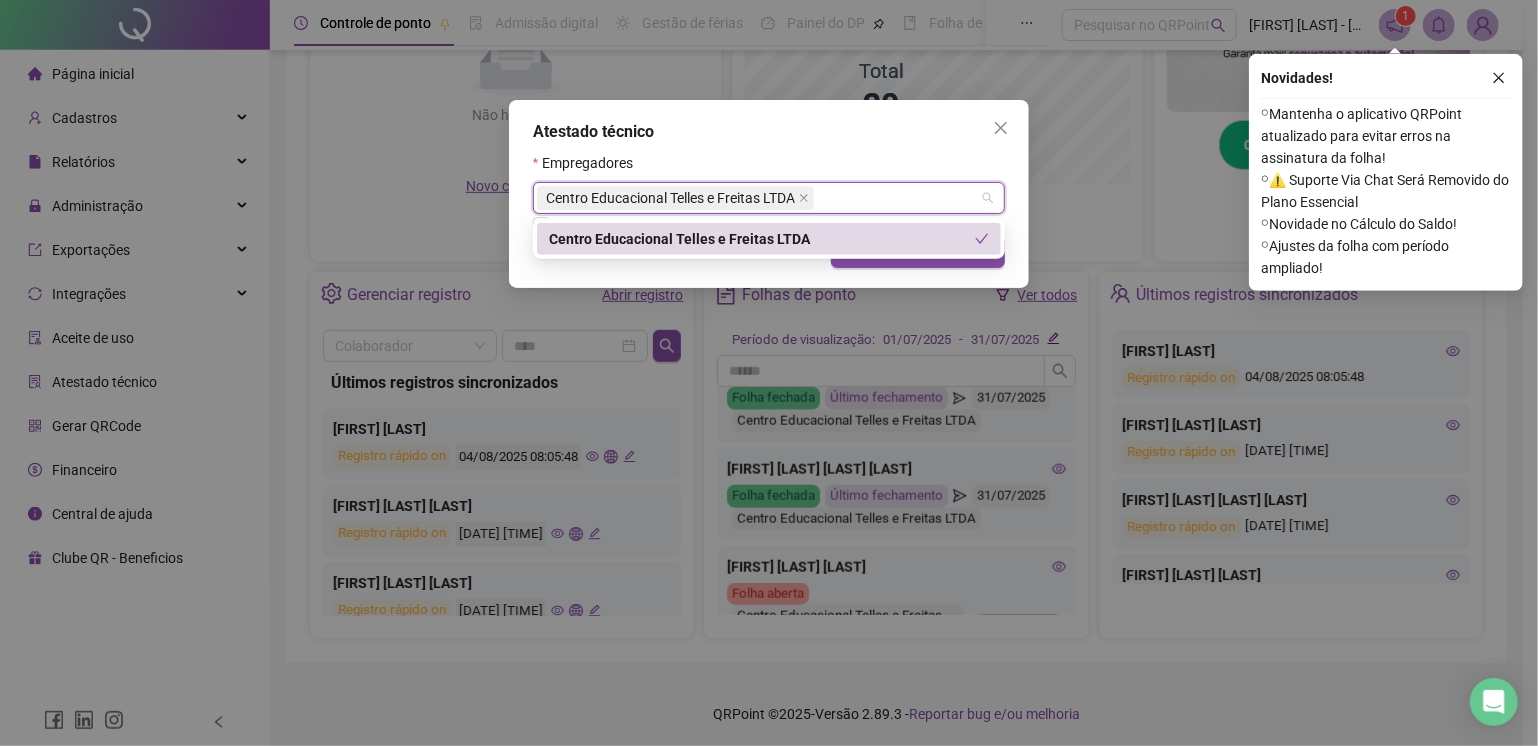 click 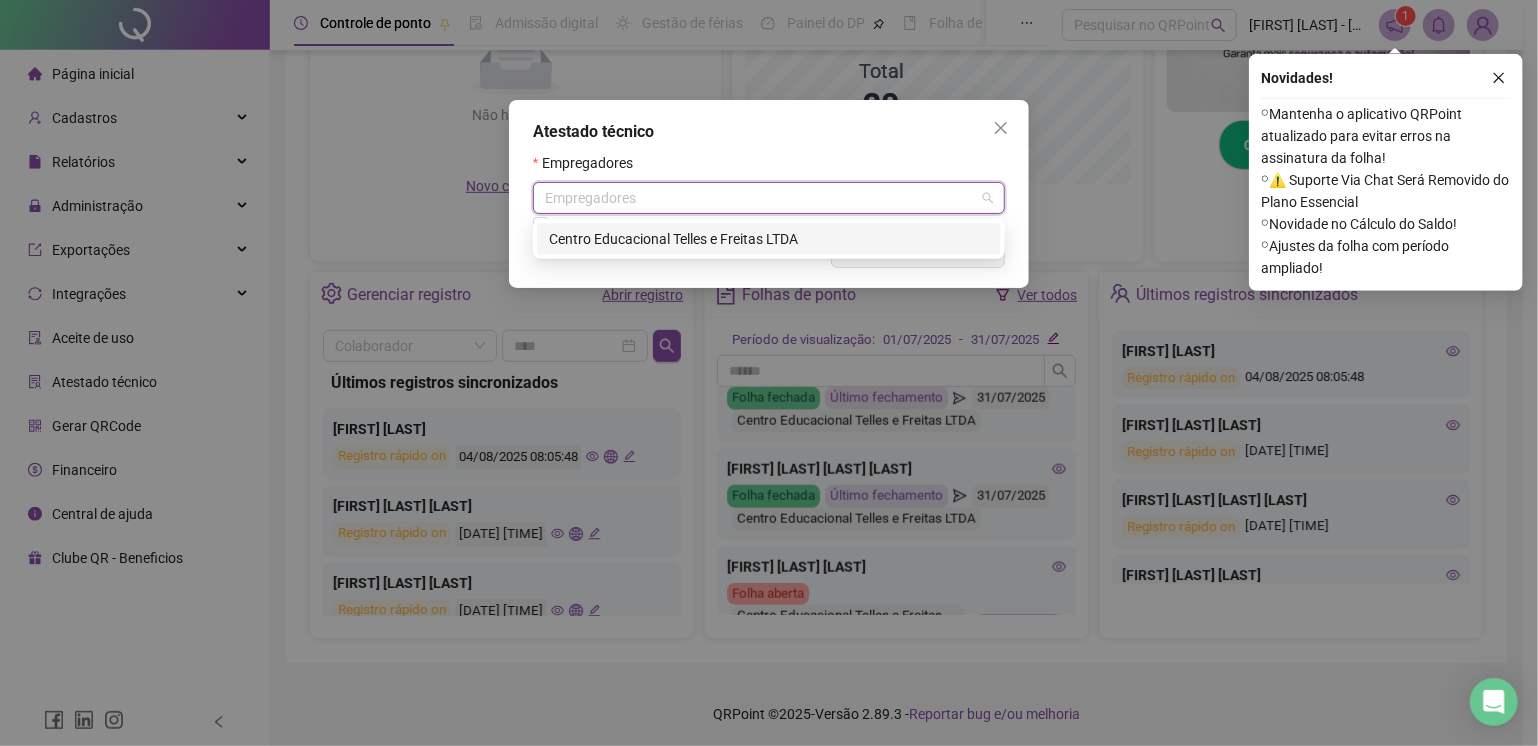 click on "Centro Educacional Telles e Freitas LTDA" at bounding box center [769, 239] 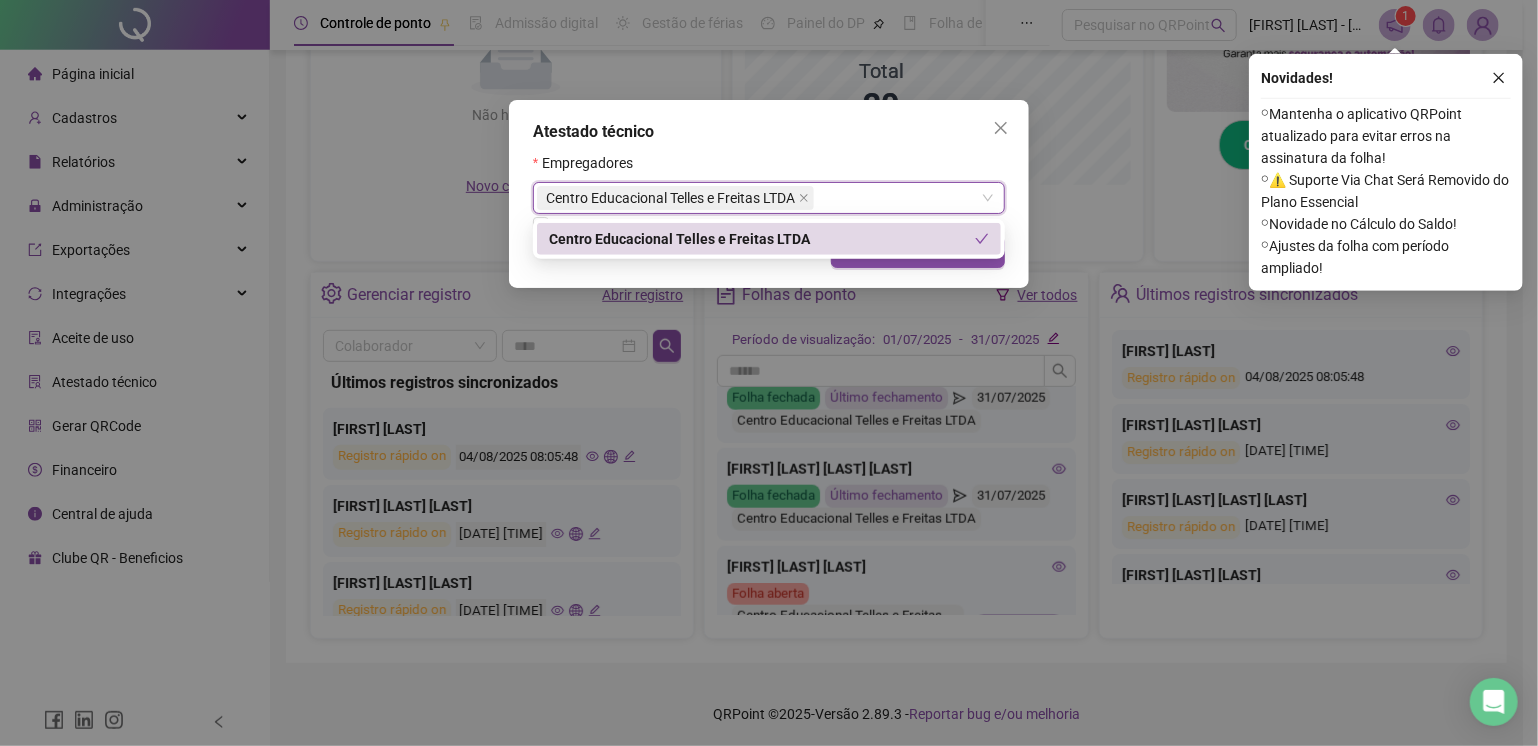 click on "Atestado técnico Empregadores Centro Educacional Telles e Freitas LTDA Centro Educacional Telles e Freitas LTDA   Selecionar todos Cancelar Gerar atestado técnico" at bounding box center [769, 194] 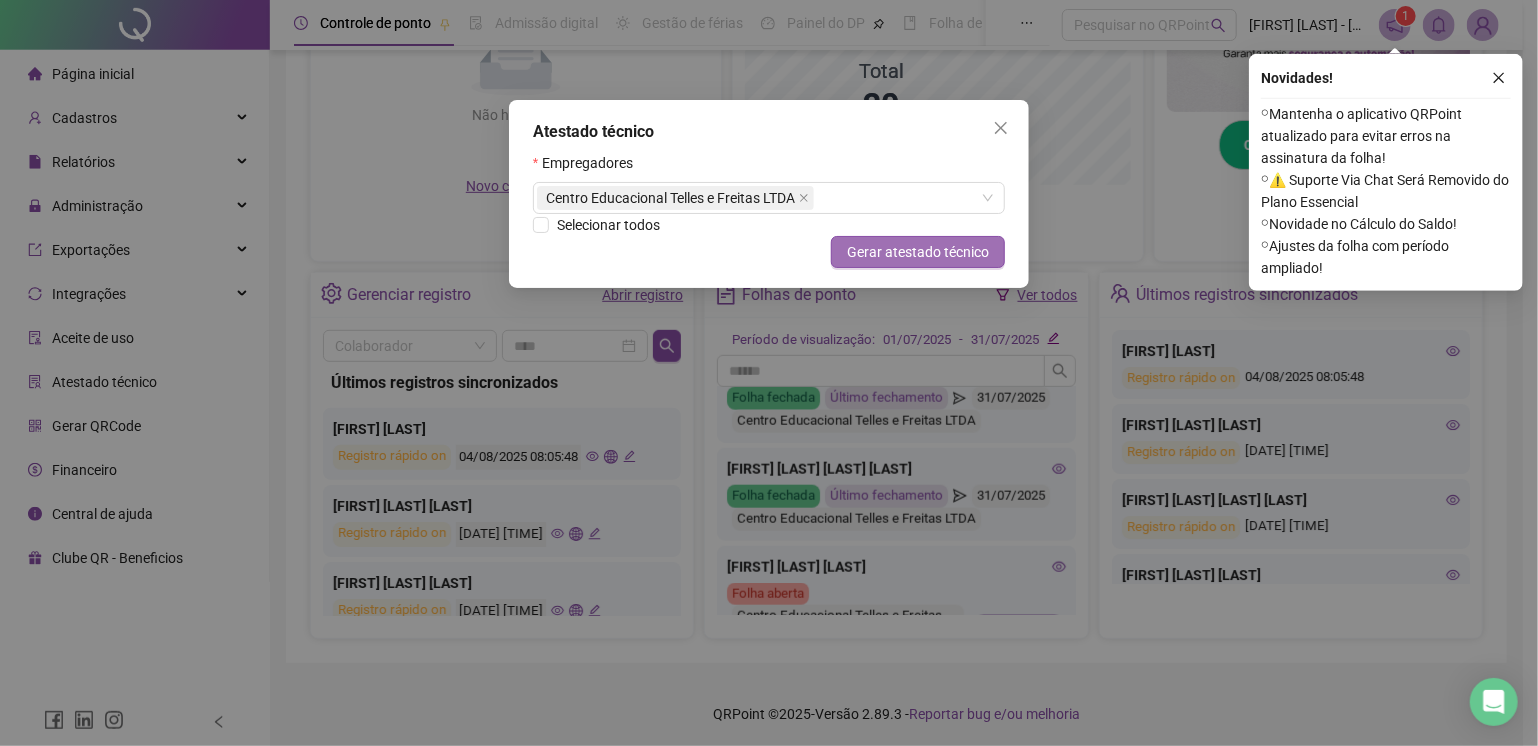 click on "Gerar atestado técnico" at bounding box center (918, 252) 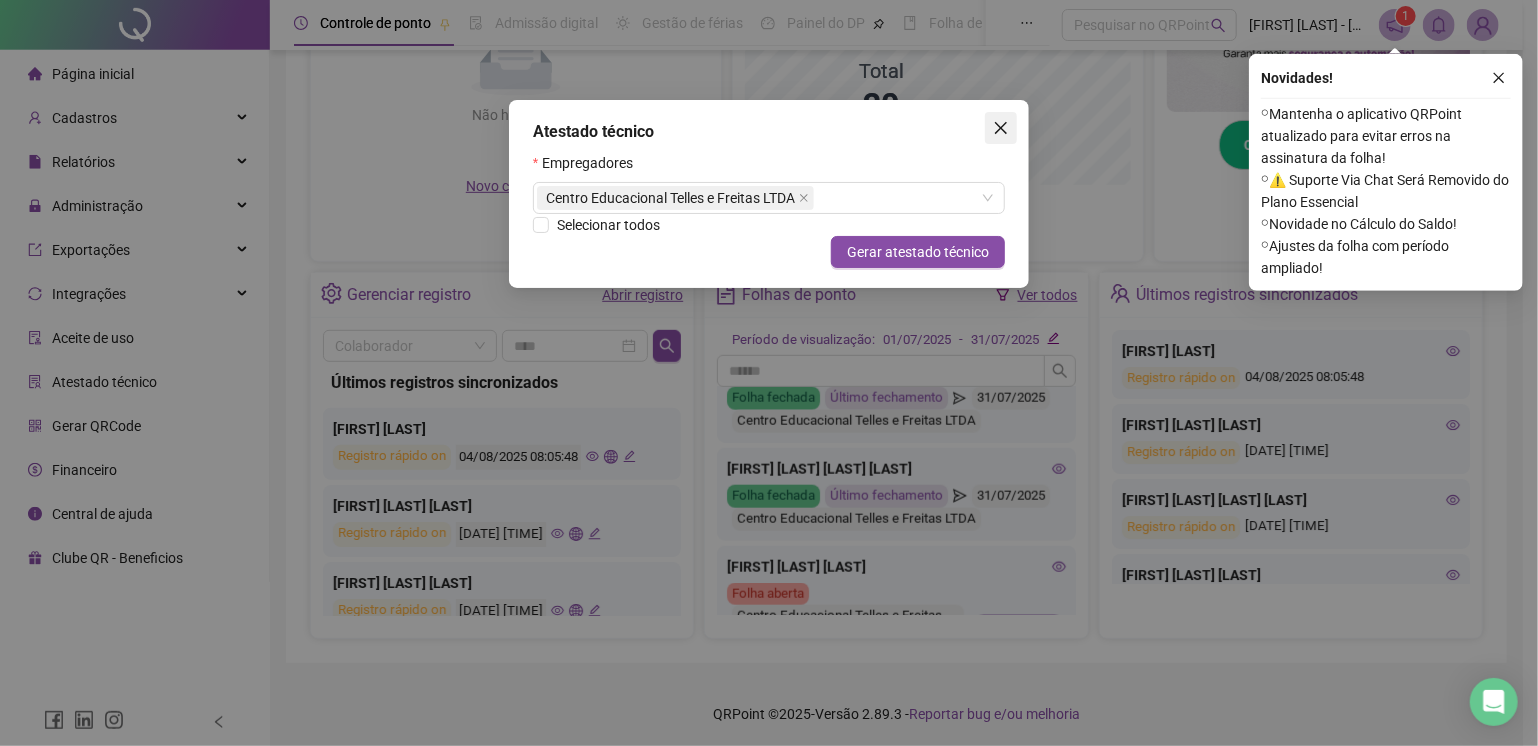click 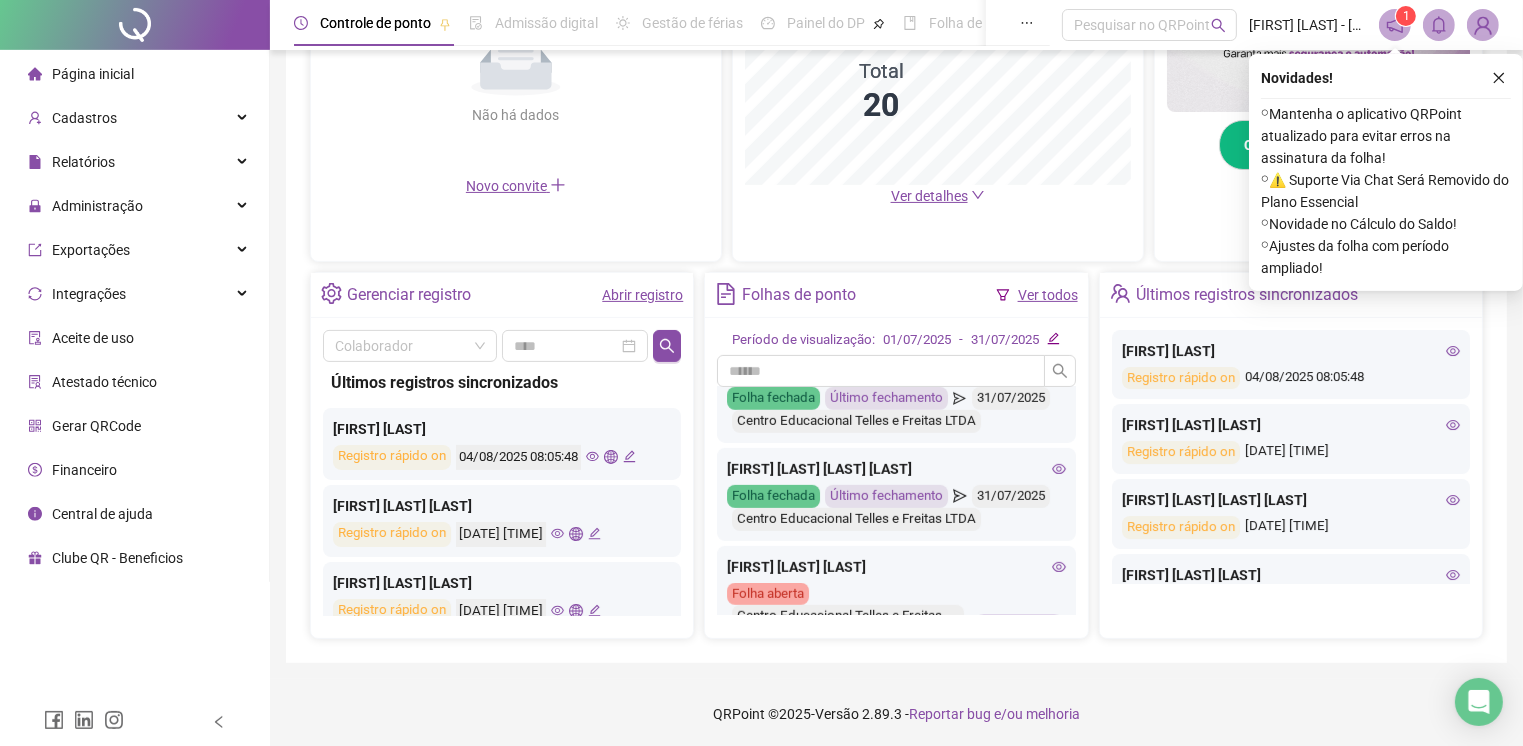click on "Gráfico Total 20 Ver detalhes" at bounding box center (938, 77) 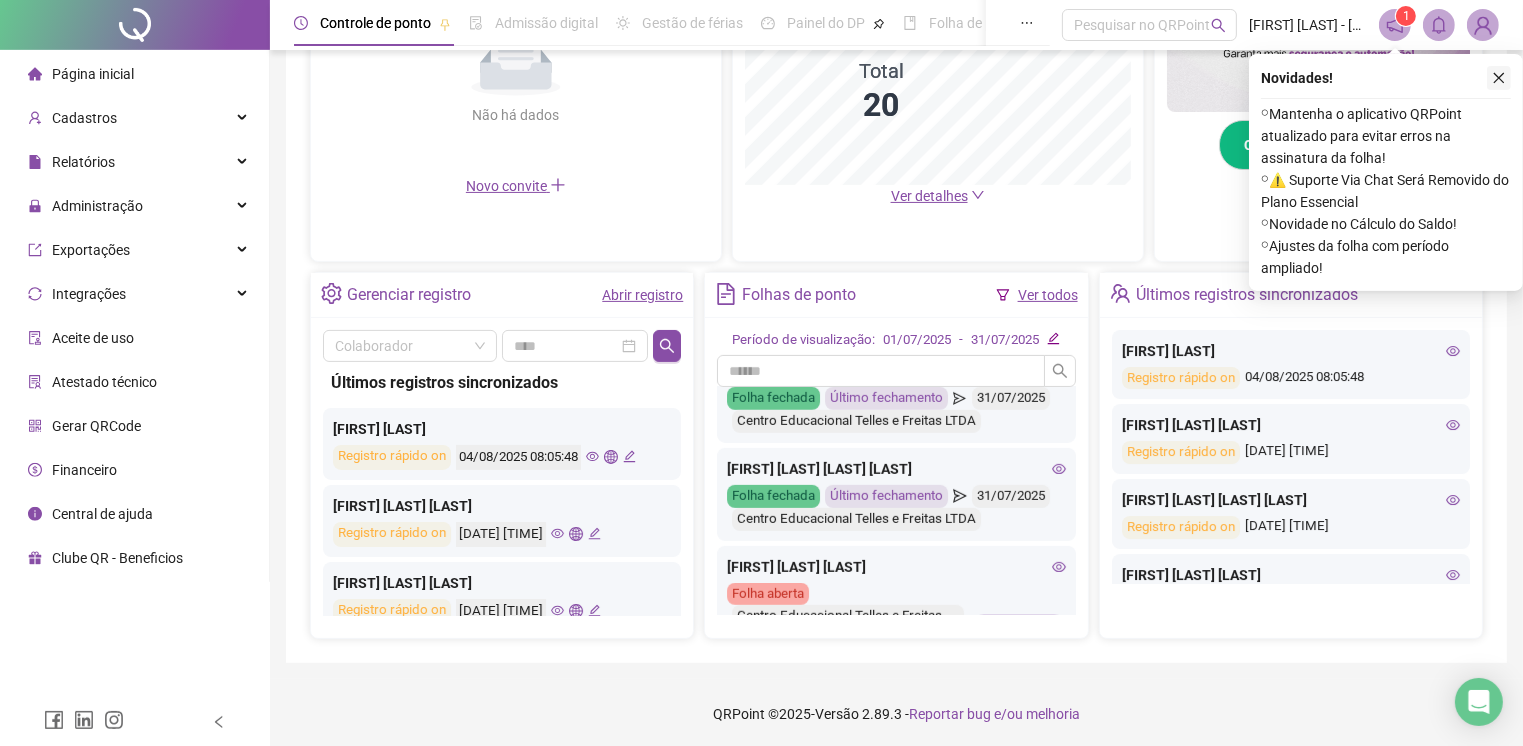 click at bounding box center (1499, 78) 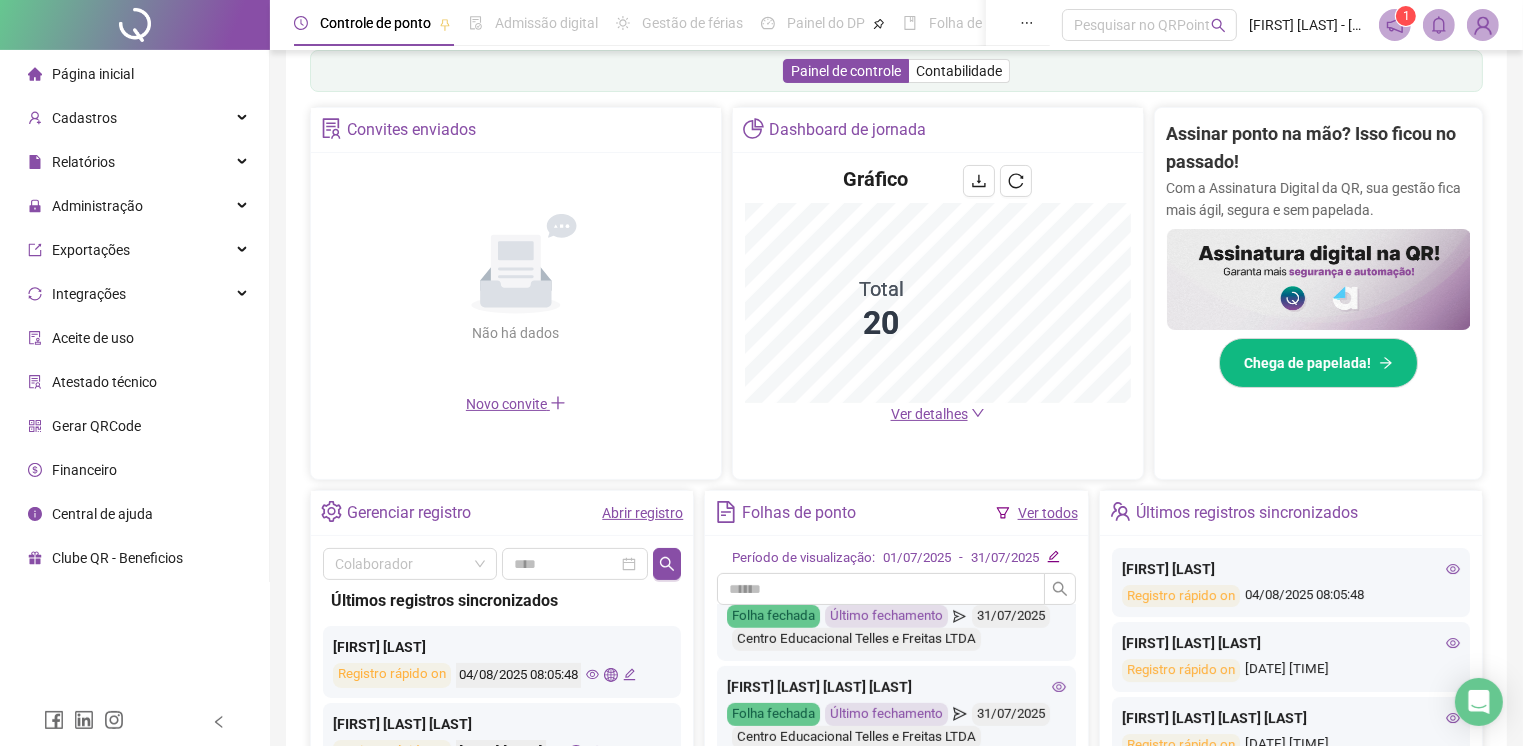 scroll, scrollTop: 304, scrollLeft: 0, axis: vertical 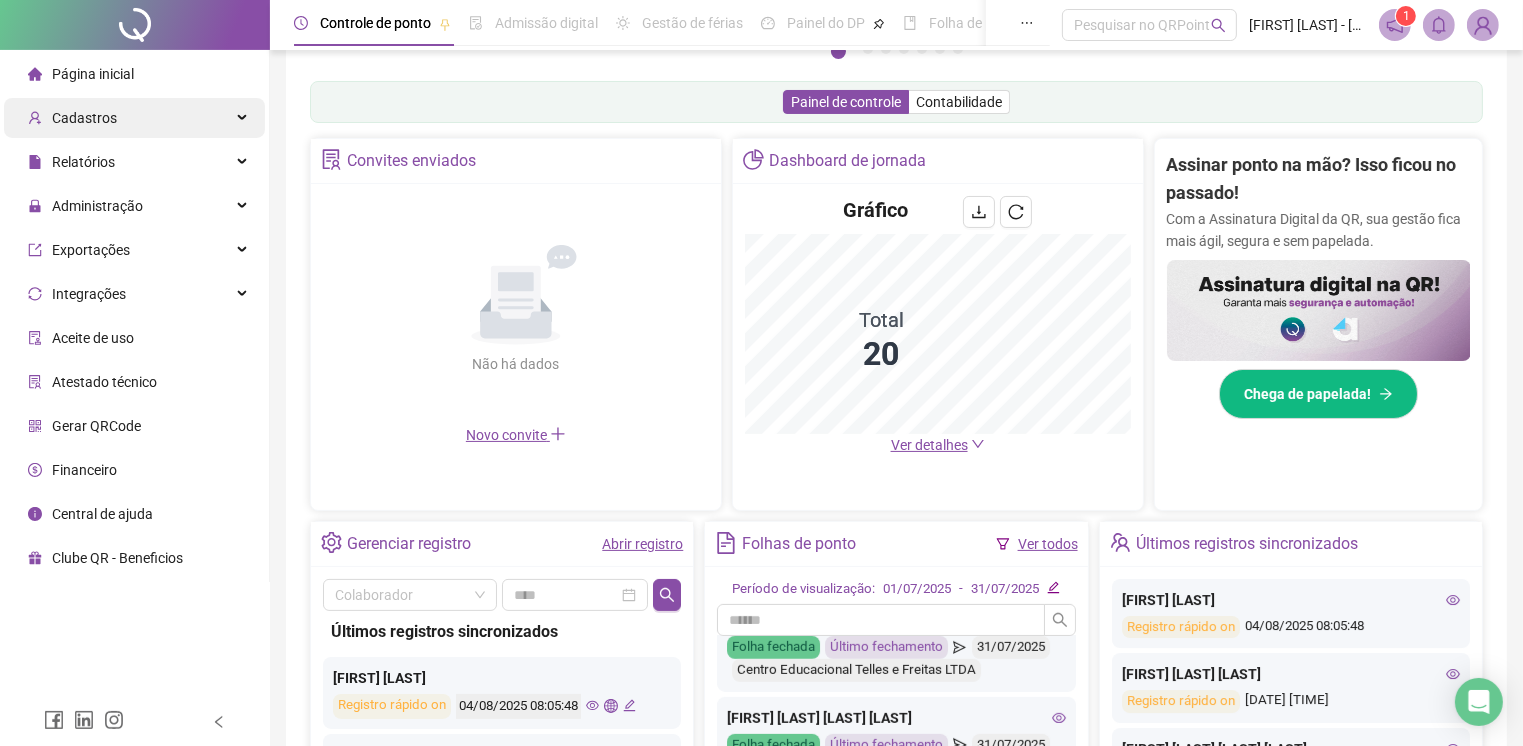 click on "Cadastros" at bounding box center [84, 118] 